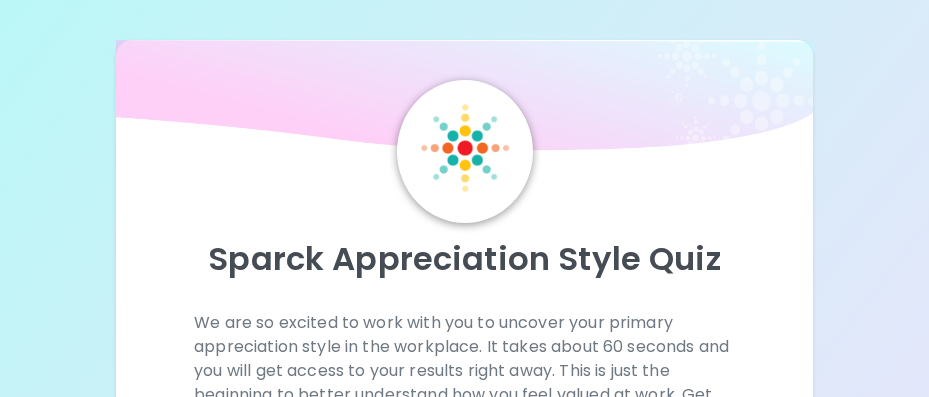 scroll, scrollTop: 0, scrollLeft: 0, axis: both 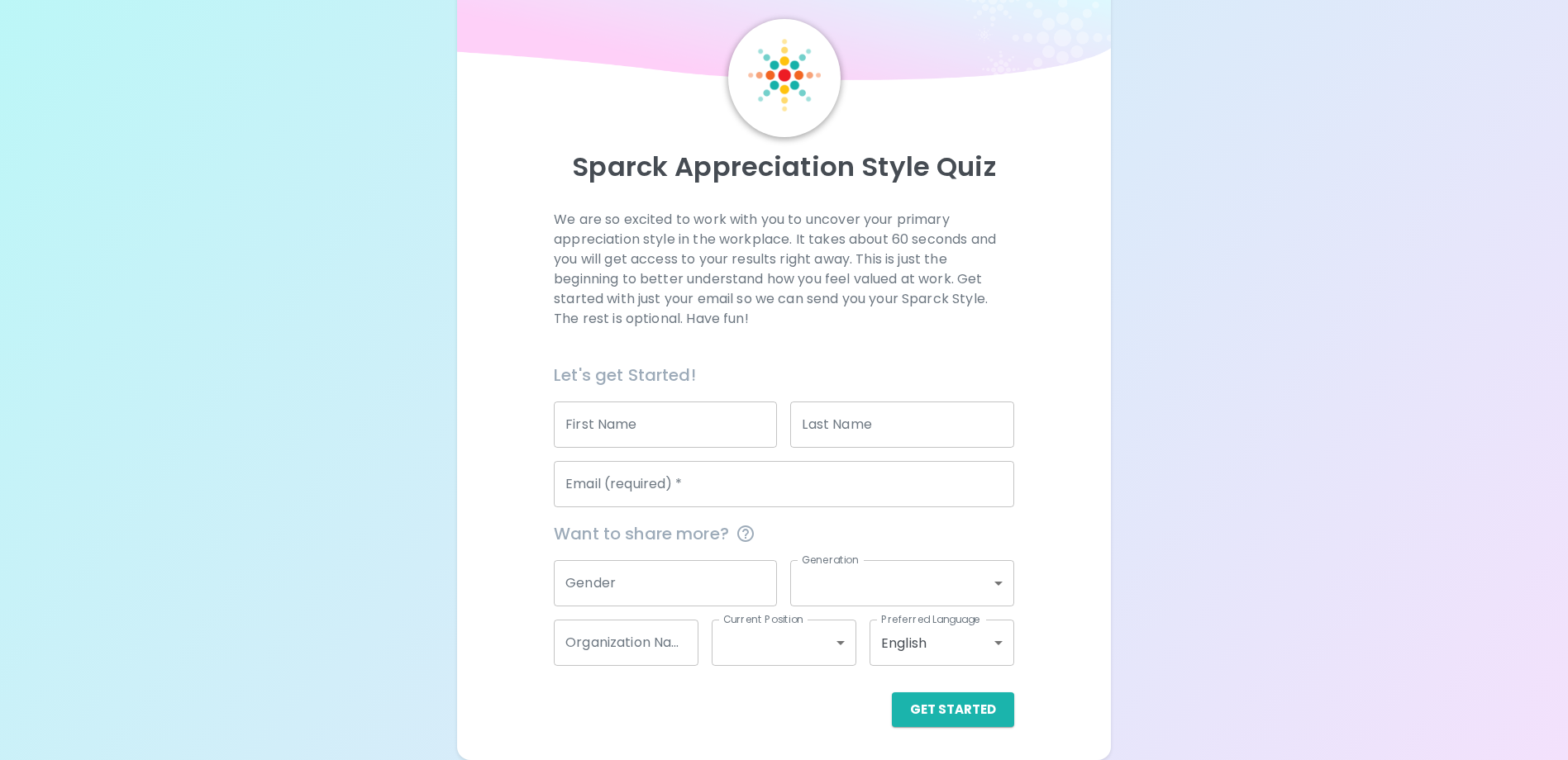 click on "First Name" at bounding box center (665, 425) 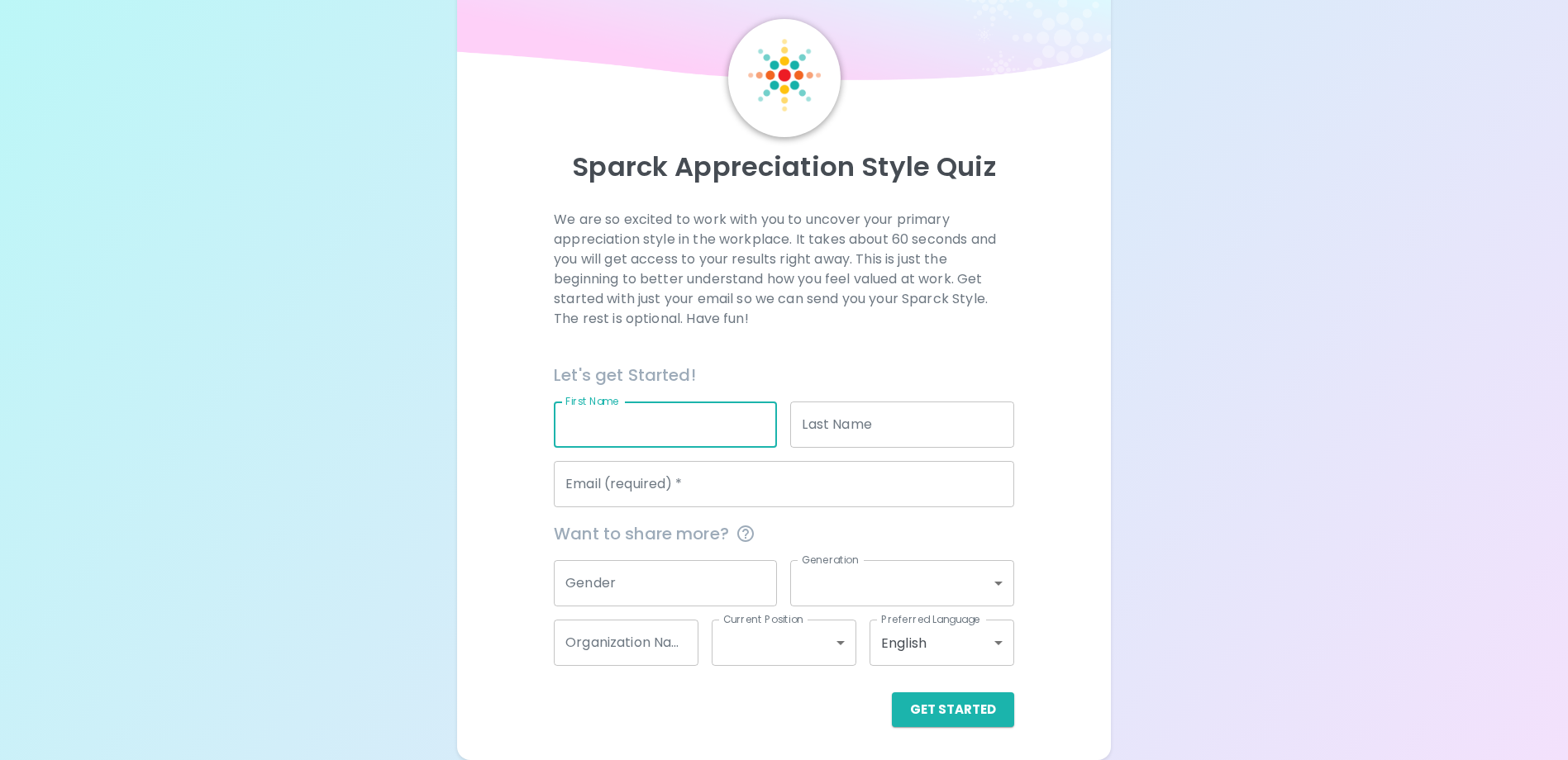 type on "[PERSON_NAME]" 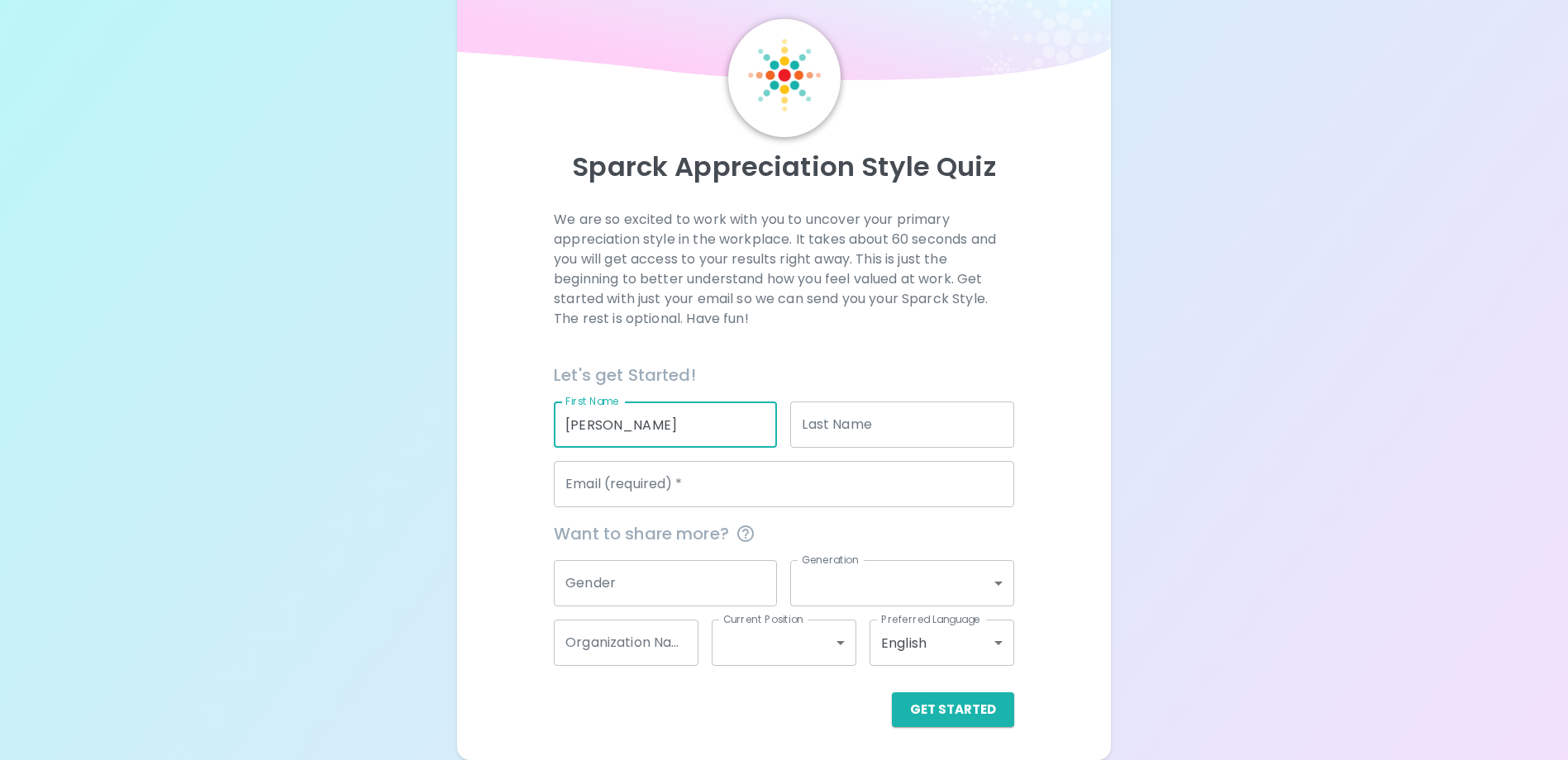 type on "Malenfa" 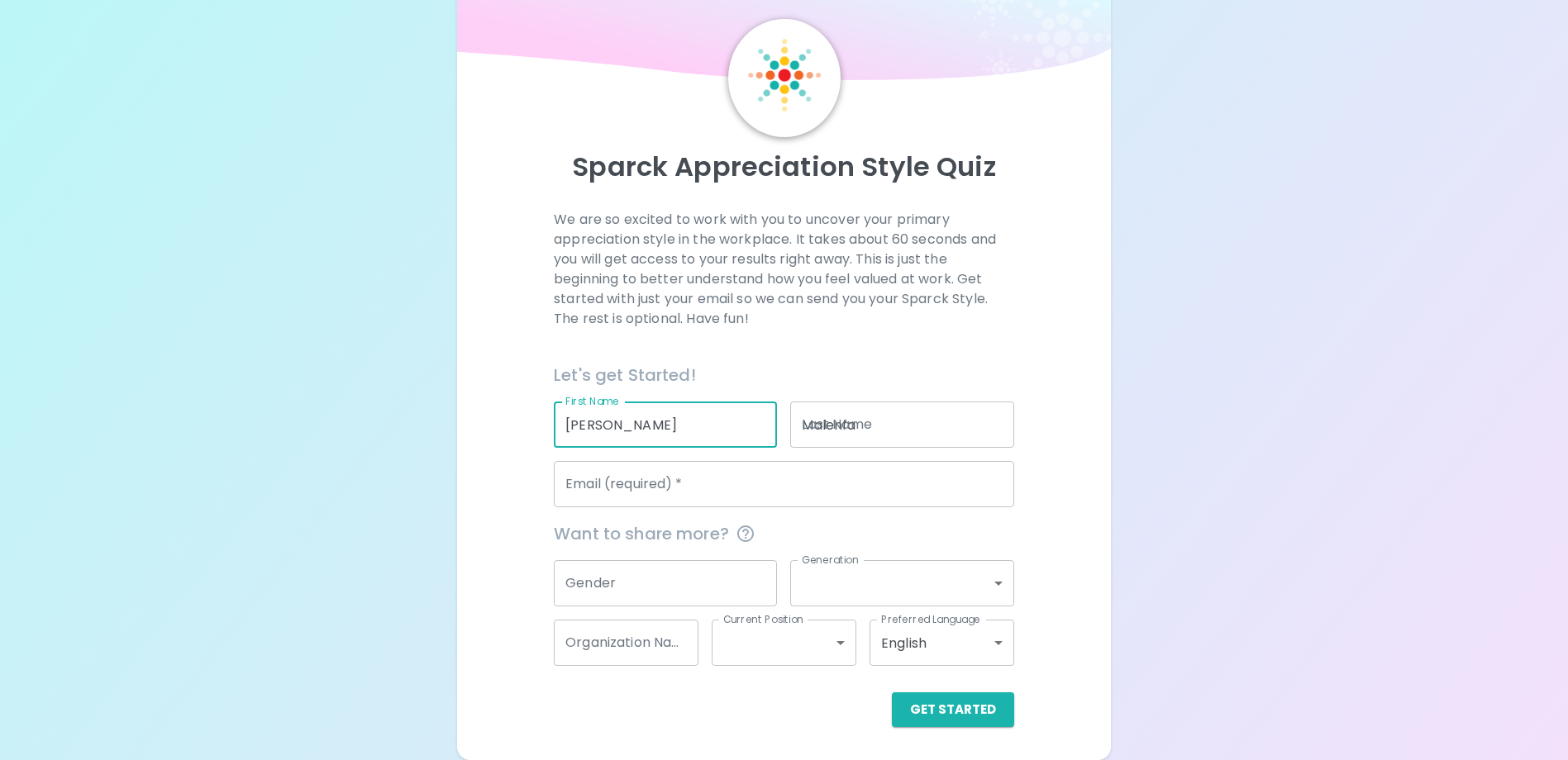 type on "[PERSON_NAME][EMAIL_ADDRESS][PERSON_NAME][DOMAIN_NAME]" 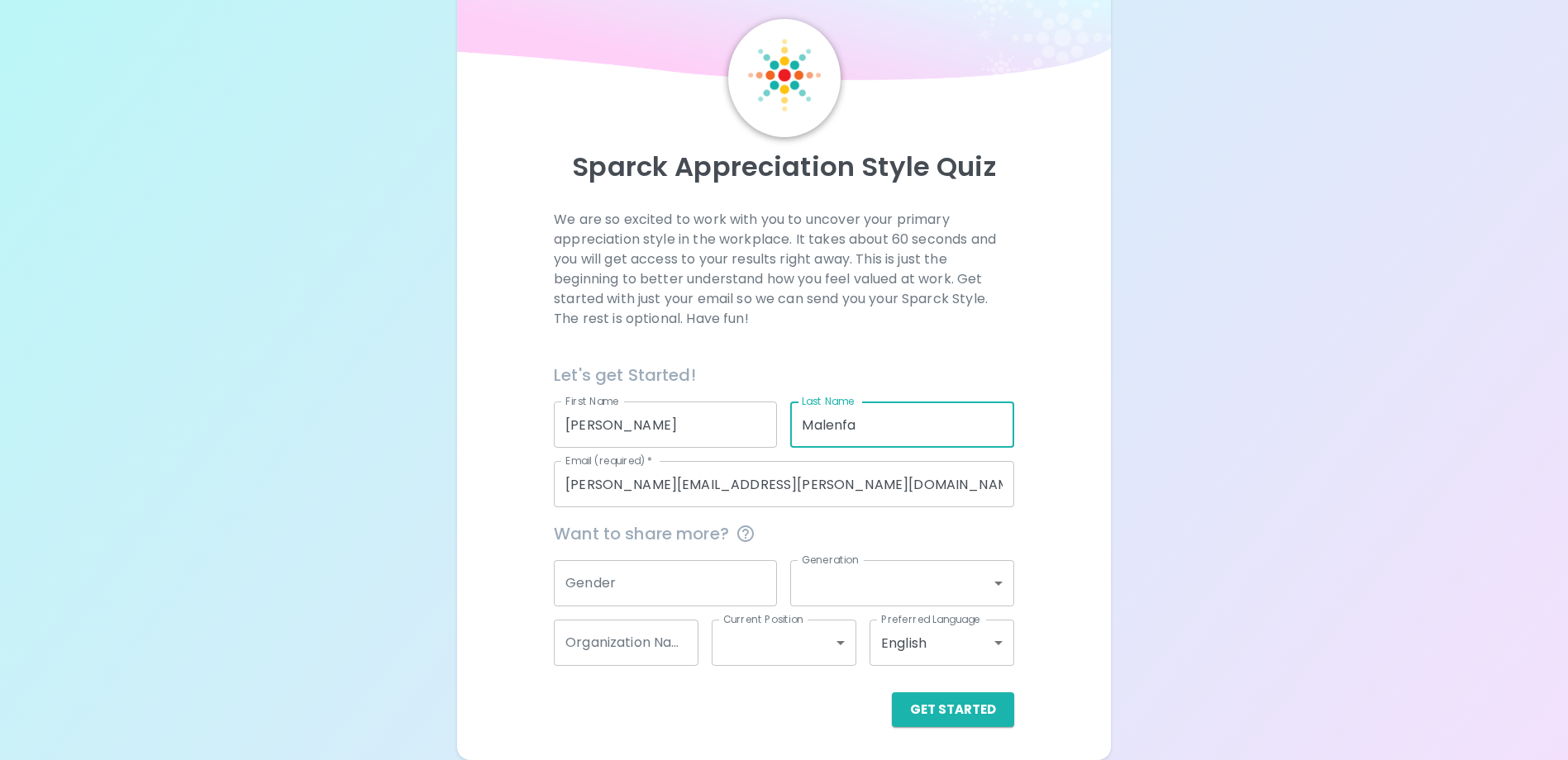 click on "Malenfa" at bounding box center [902, 425] 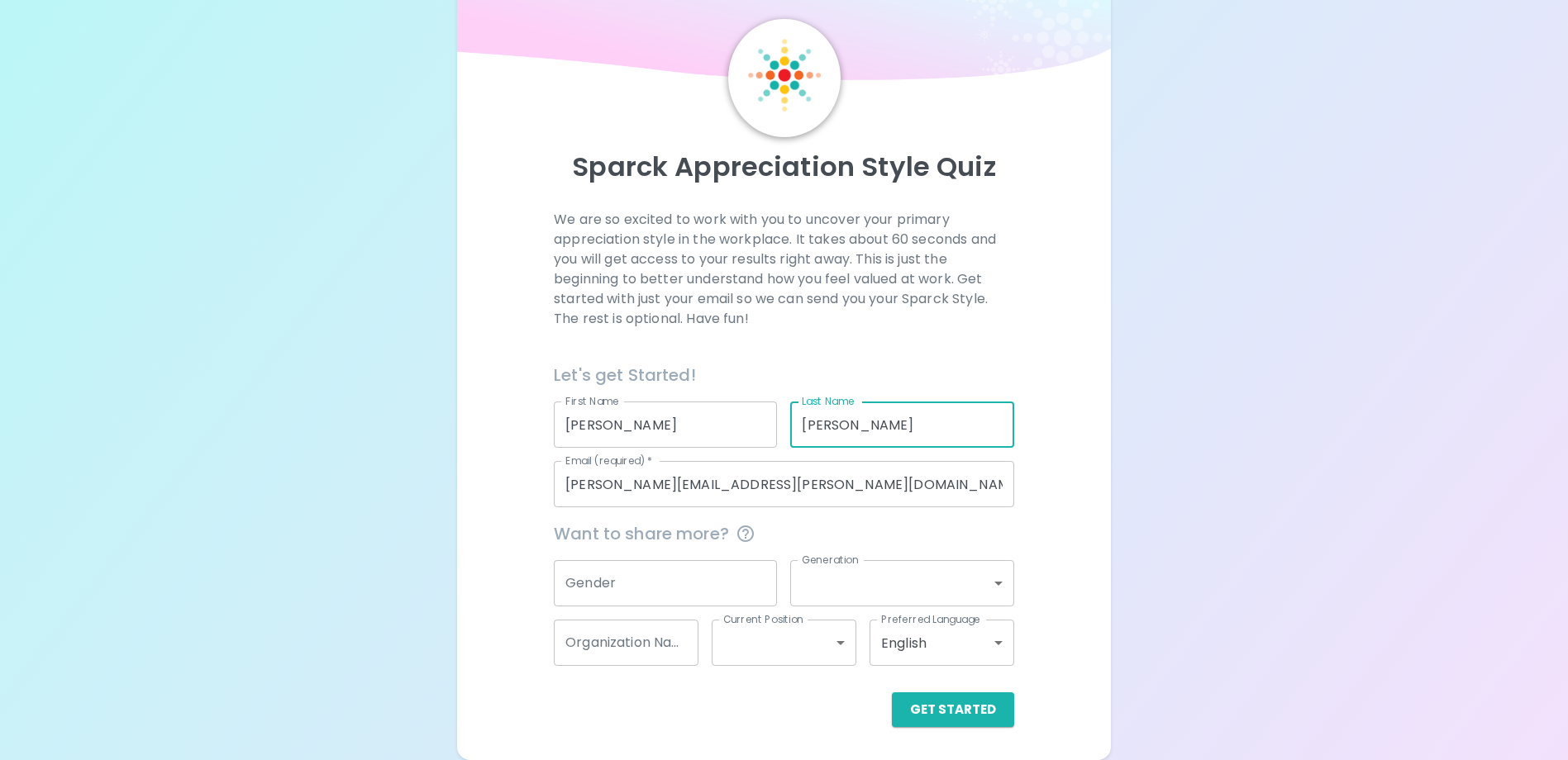 type on "[PERSON_NAME]" 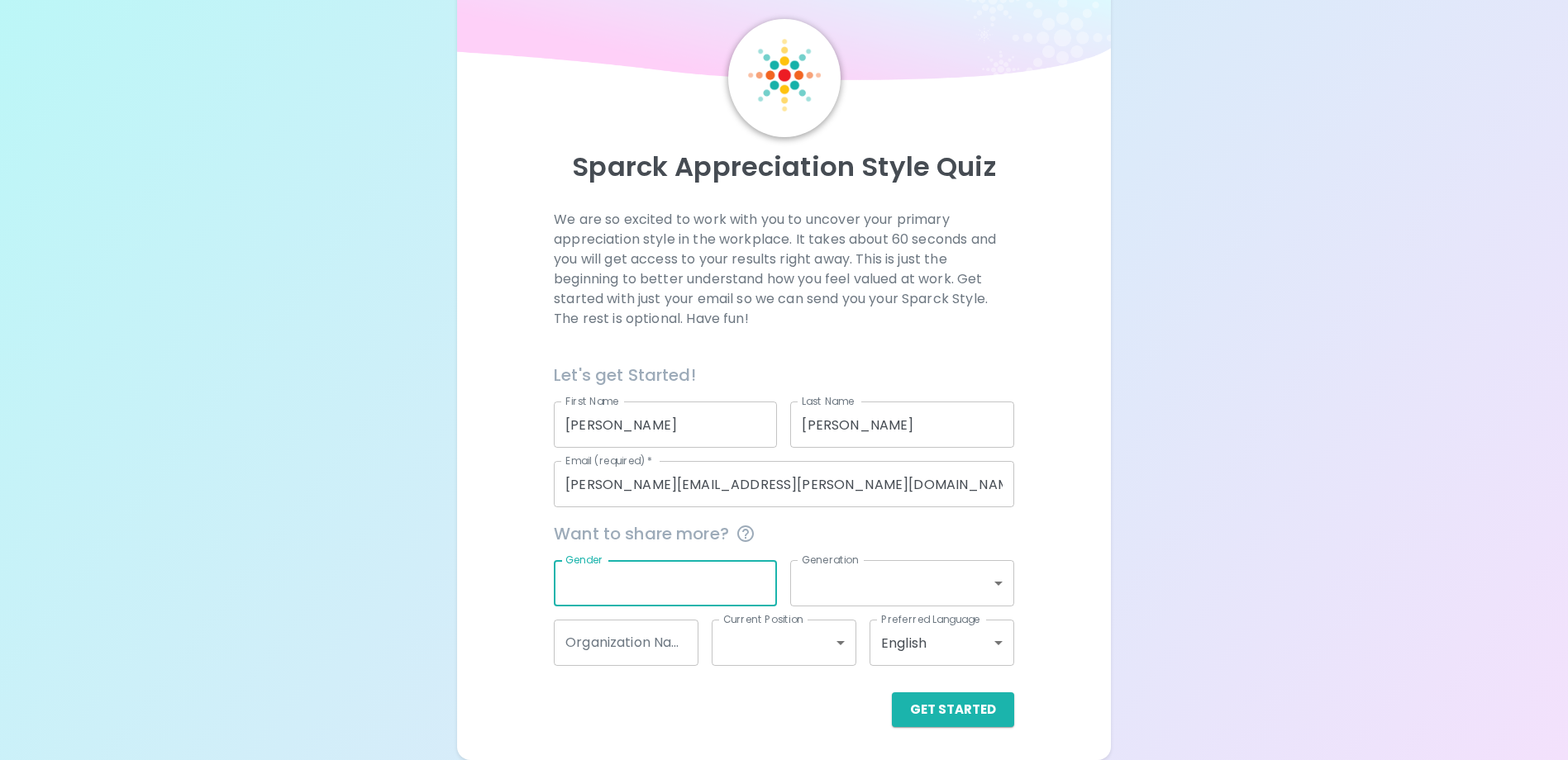 click on "Gender" at bounding box center (665, 583) 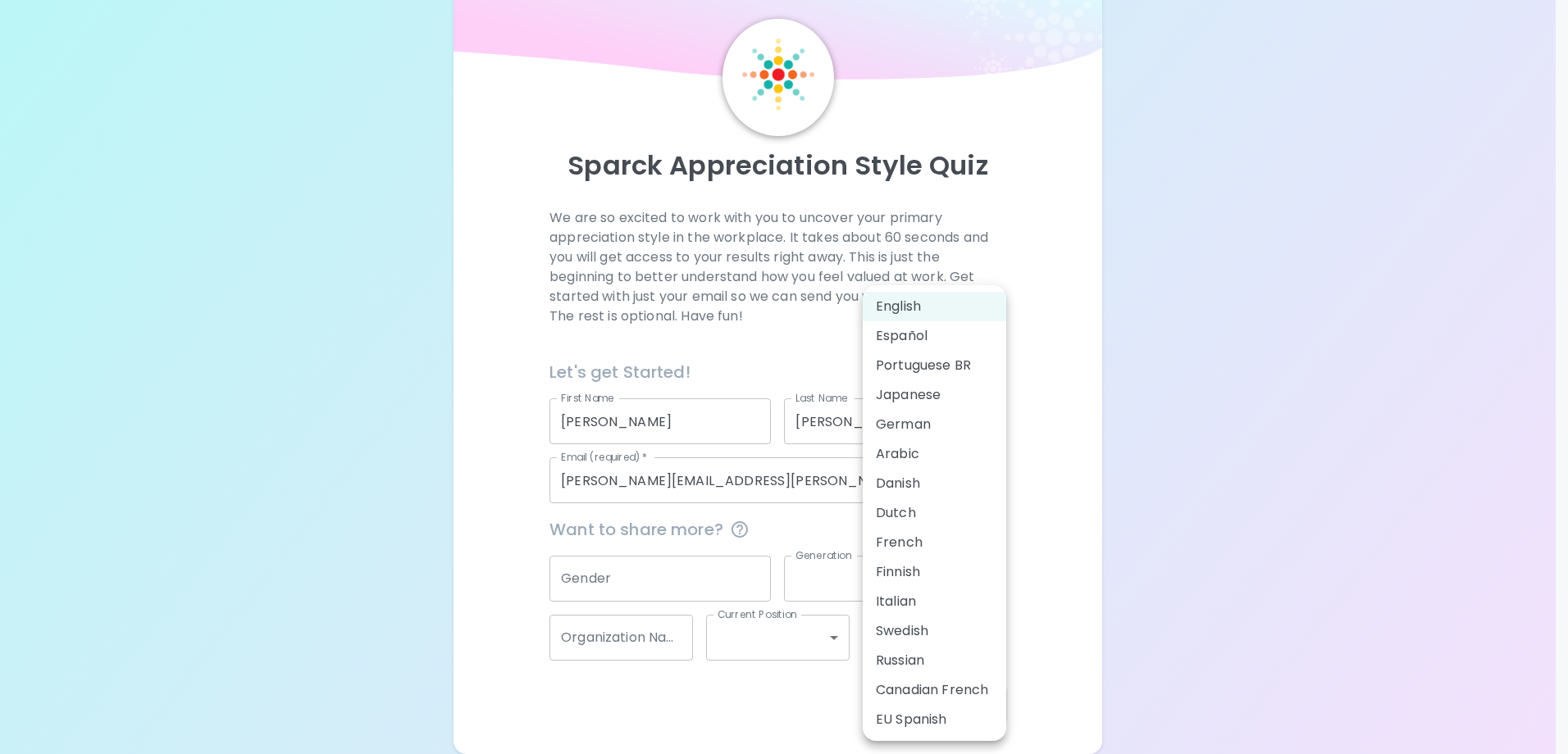 click on "Sparck Appreciation Style Quiz We are so excited to work with you to uncover your primary appreciation style in the workplace. It takes about 60 seconds and you will get access to your results right away. This is just the beginning to better understand how you feel valued at work. Get started with just your email so we can send you your Sparck Style. The rest is optional. Have fun! Let's get Started! First Name [PERSON_NAME] First Name Last Name [PERSON_NAME] Last Name Email (required)   * [PERSON_NAME][EMAIL_ADDRESS][PERSON_NAME][DOMAIN_NAME] Email (required)   * Want to share more? Gender Gender Generation ​ Generation Organization Name Organization Name Current Position ​ Current Position Preferred Language English en Preferred Language Get Started   English Español English Español Portuguese BR Japanese German Arabic Danish Dutch French Finnish Italian Swedish Russian Canadian French EU Spanish" at bounding box center (784, 353) 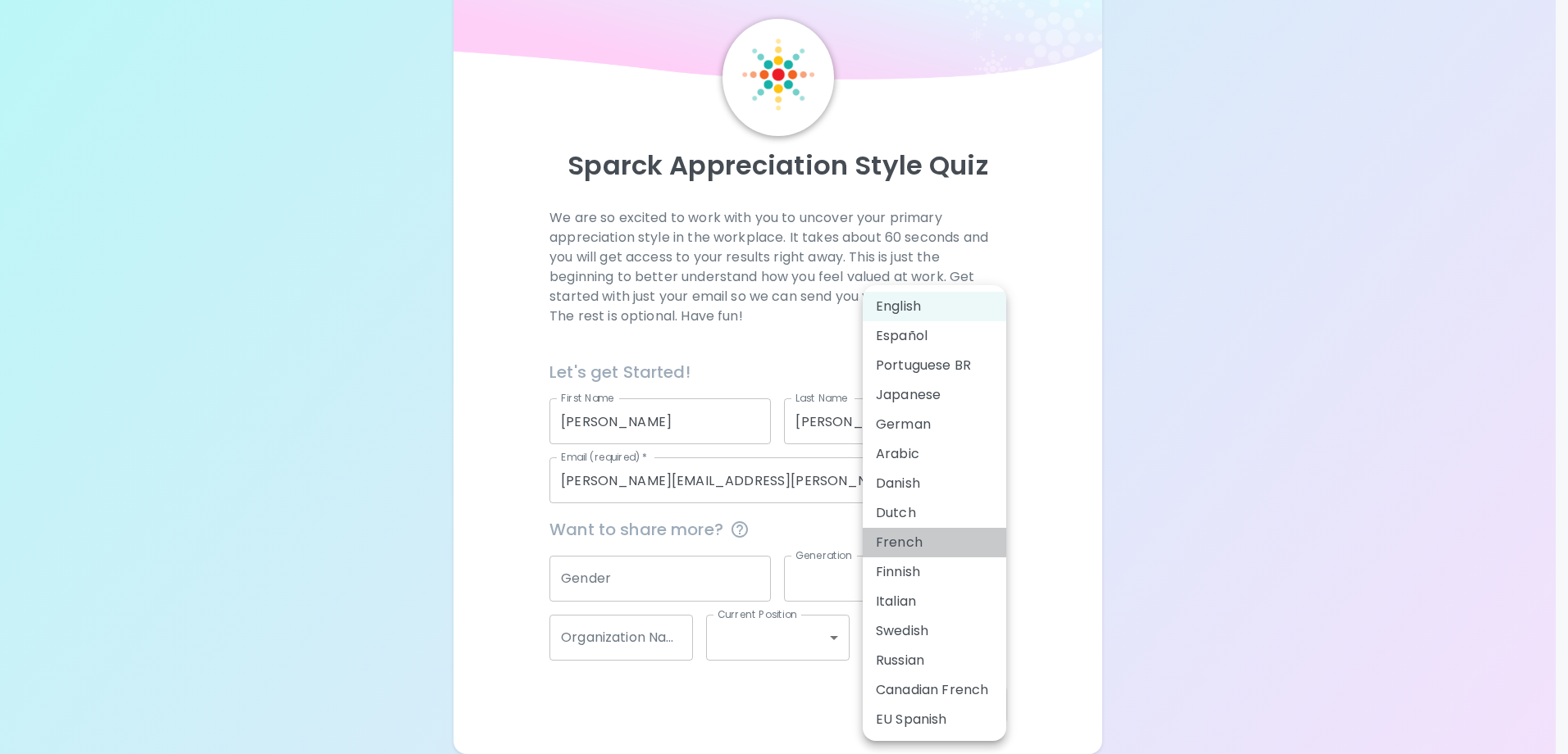 click on "French" at bounding box center (934, 543) 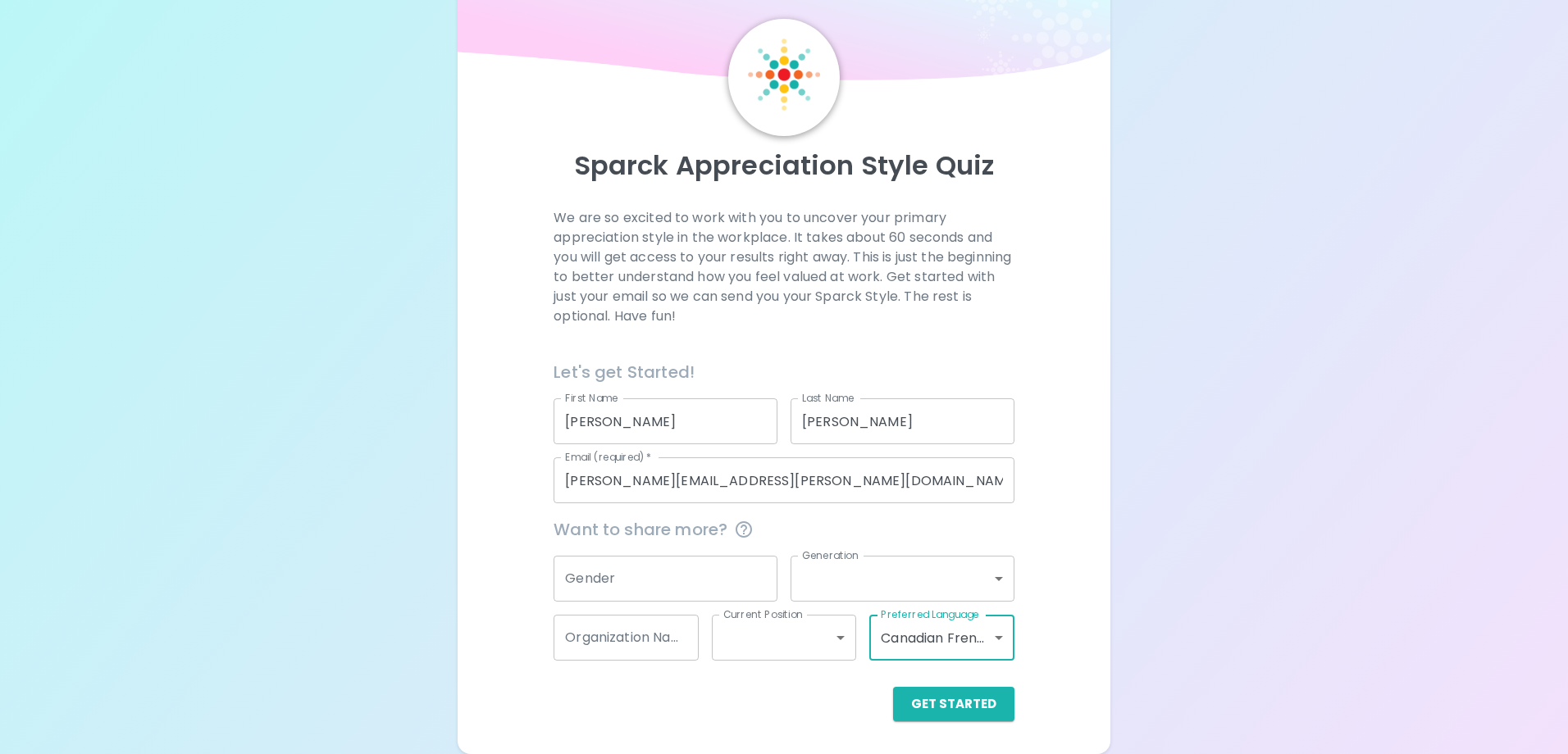 click on "Sparck Appreciation Style Quiz We are so excited to work with you to uncover your primary appreciation style in the workplace. It takes about 60 seconds and you will get access to your results right away. This is just the beginning to better understand how you feel valued at work. Get started with just your email so we can send you your Sparck Style. The rest is optional. Have fun! Let's get Started! First Name [PERSON_NAME] First Name Last Name [PERSON_NAME] Last Name Email (required)   * [PERSON_NAME][EMAIL_ADDRESS][PERSON_NAME][DOMAIN_NAME] Email (required)   * Want to share more? Gender Gender Generation ​ Generation Organization Name Organization Name Current Position ​ Current Position Preferred Language Canadian French fr Preferred Language Get Started   English Español" at bounding box center (784, 353) 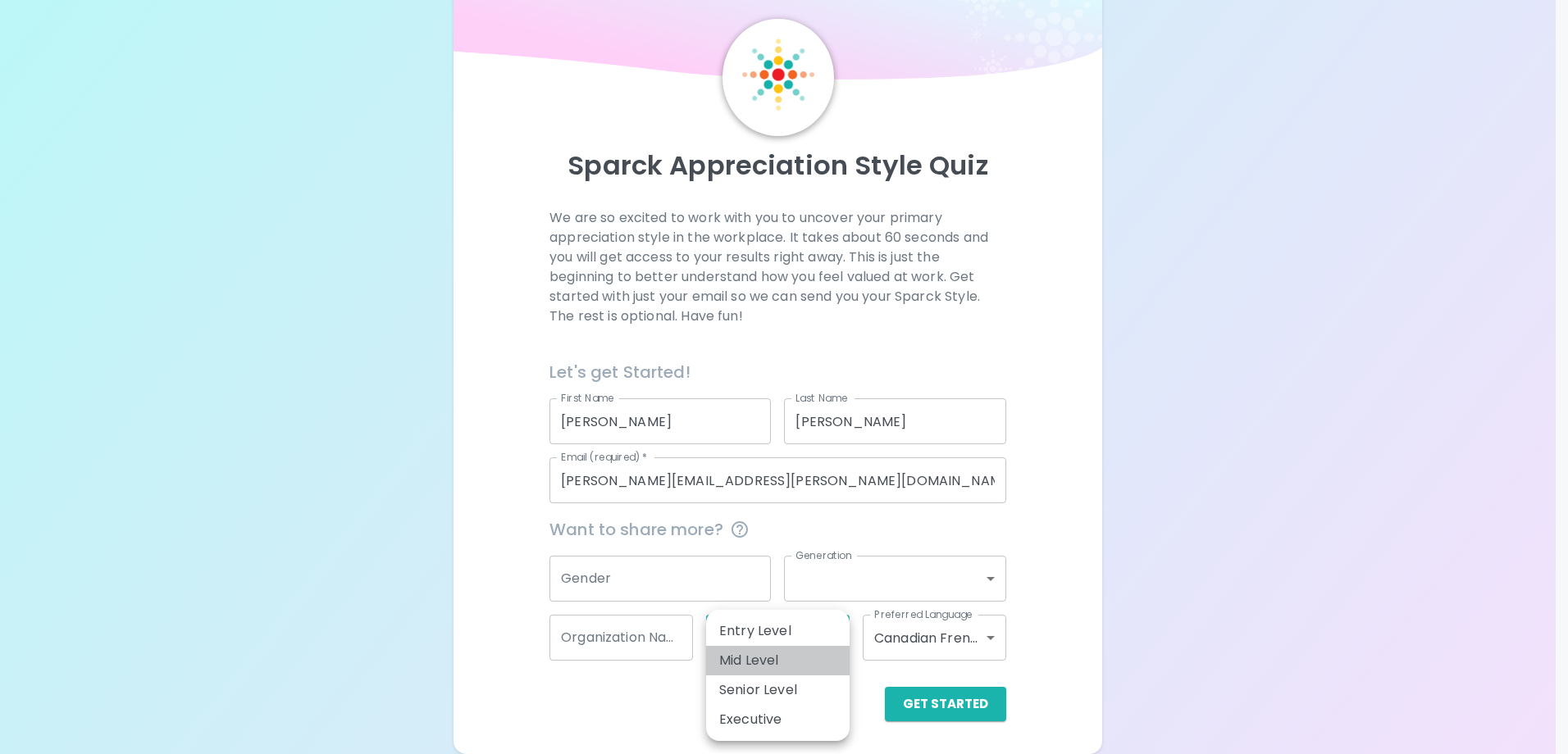 click on "Mid Level" at bounding box center [777, 661] 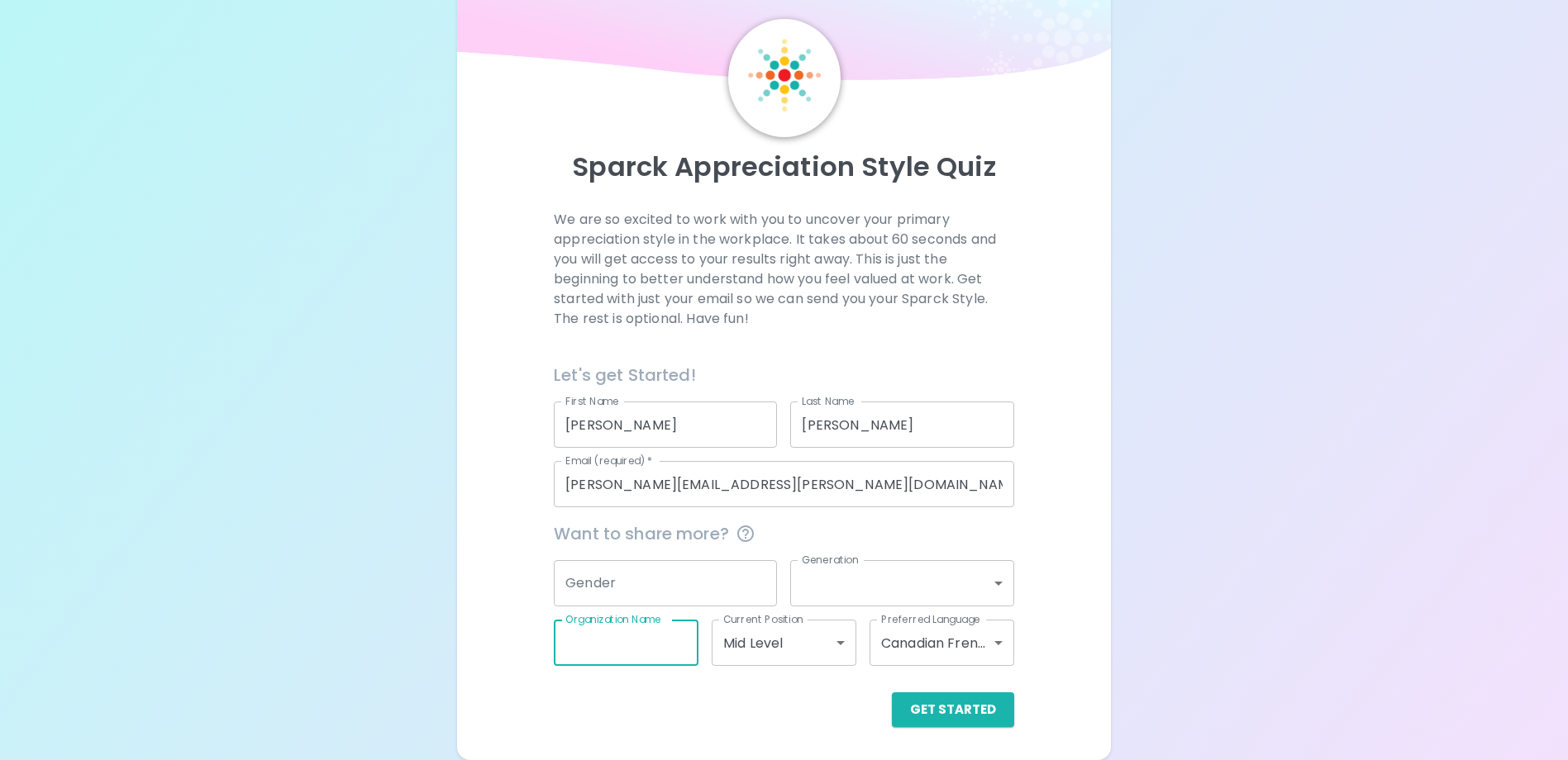 click on "Organization Name" at bounding box center (626, 643) 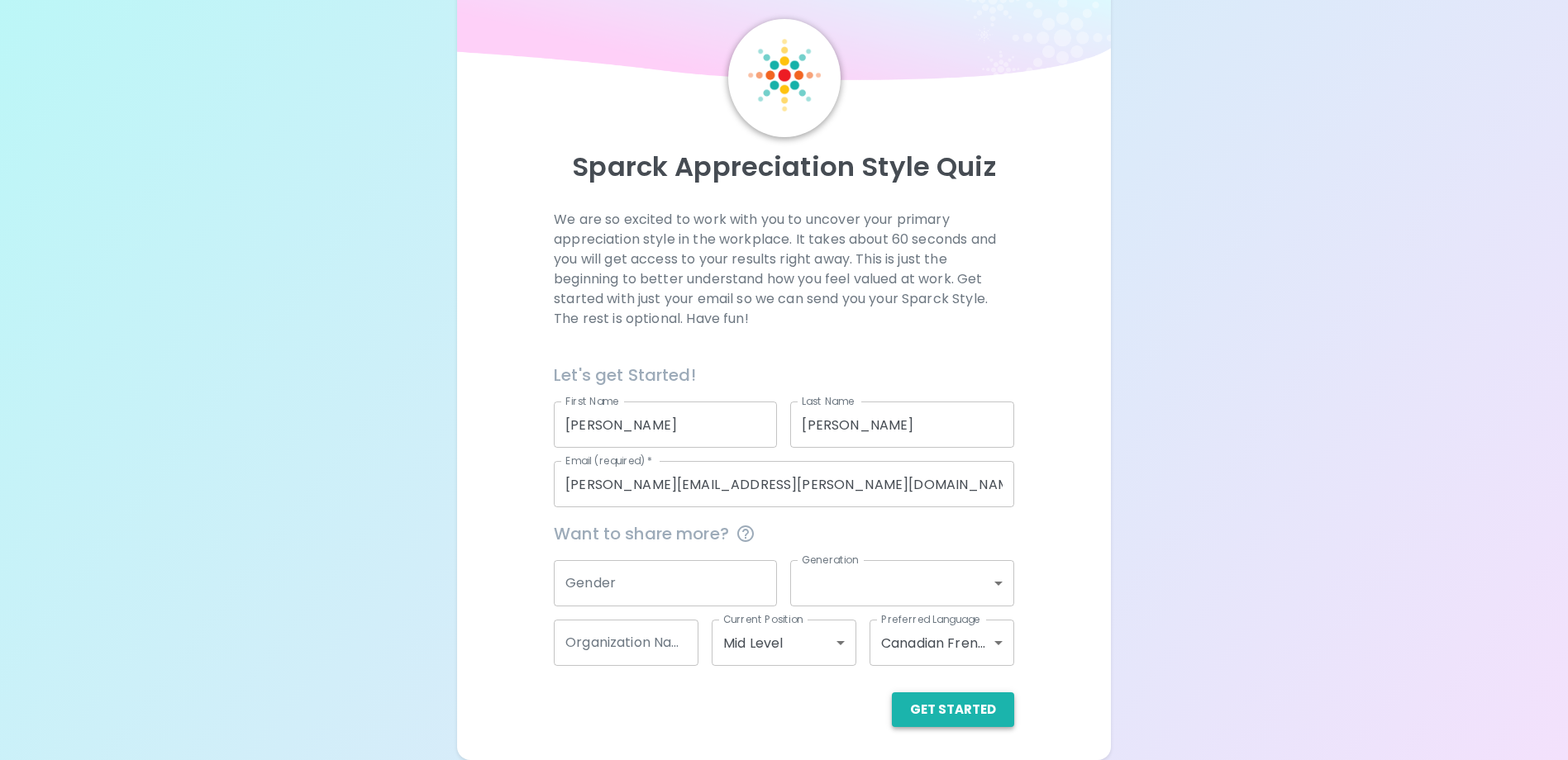 click on "Get Started" at bounding box center [953, 710] 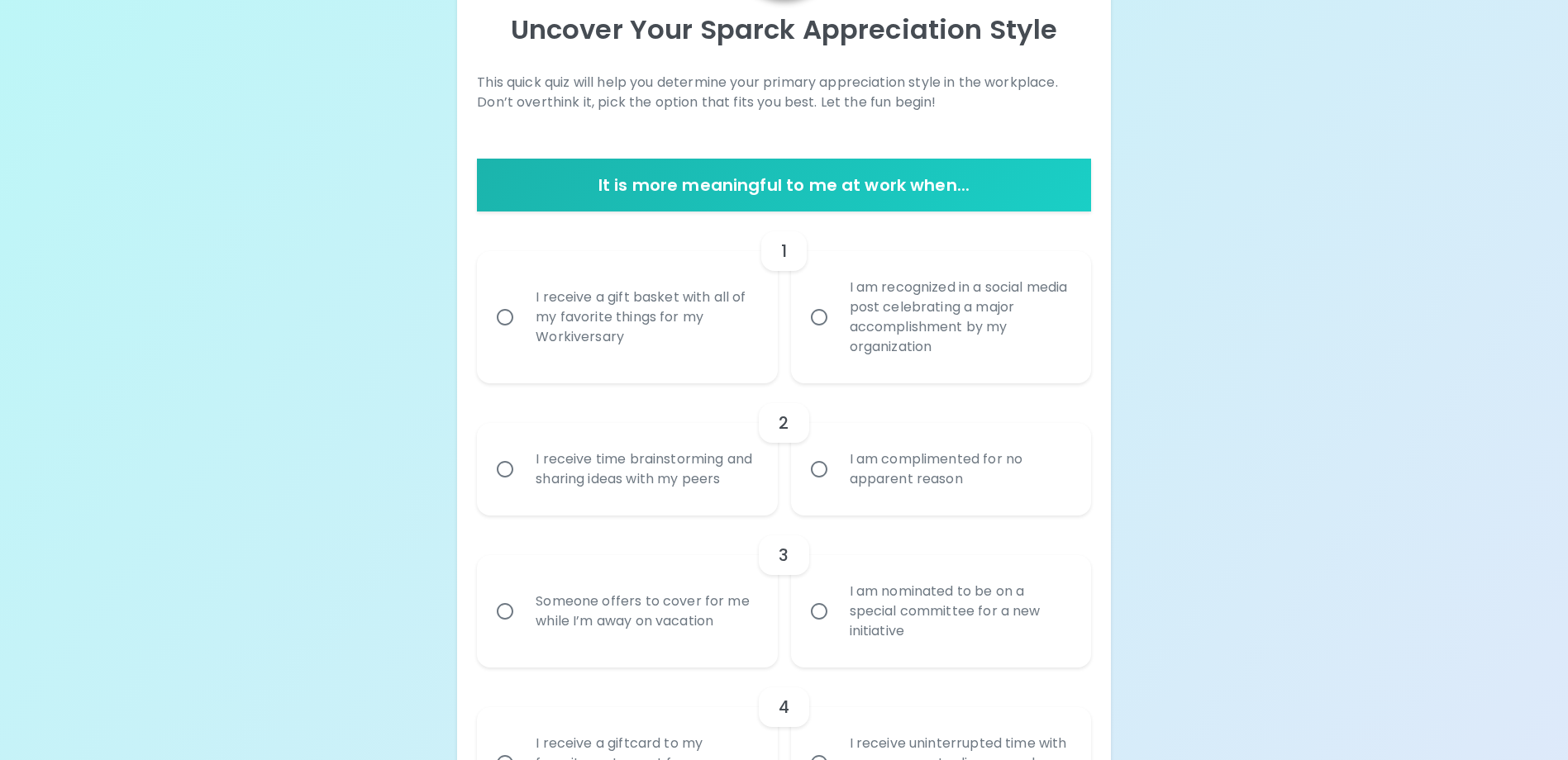 scroll, scrollTop: 165, scrollLeft: 0, axis: vertical 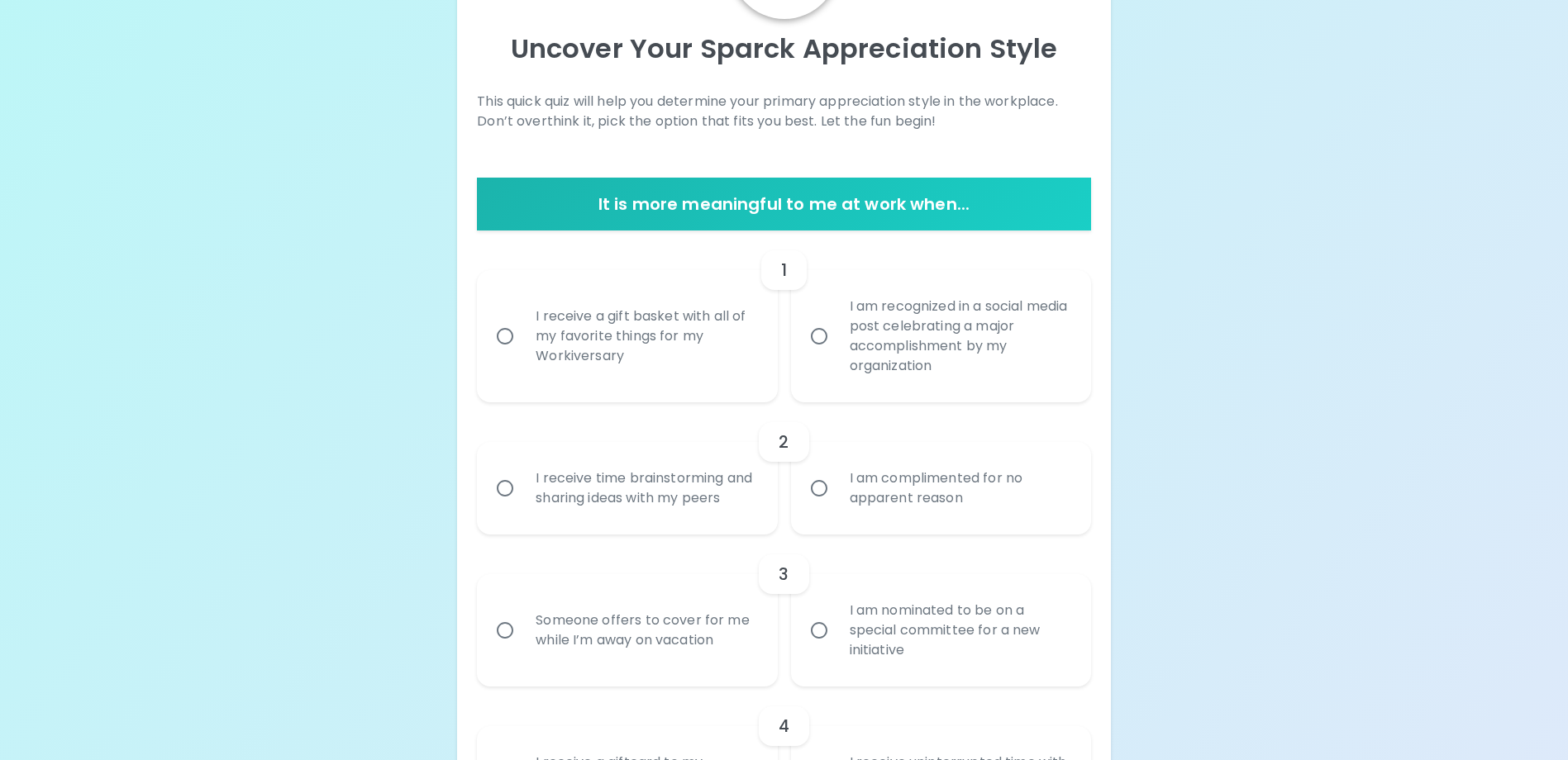 click on "I receive a gift basket with all of my favorite things for my Workiversary" at bounding box center (645, 336) 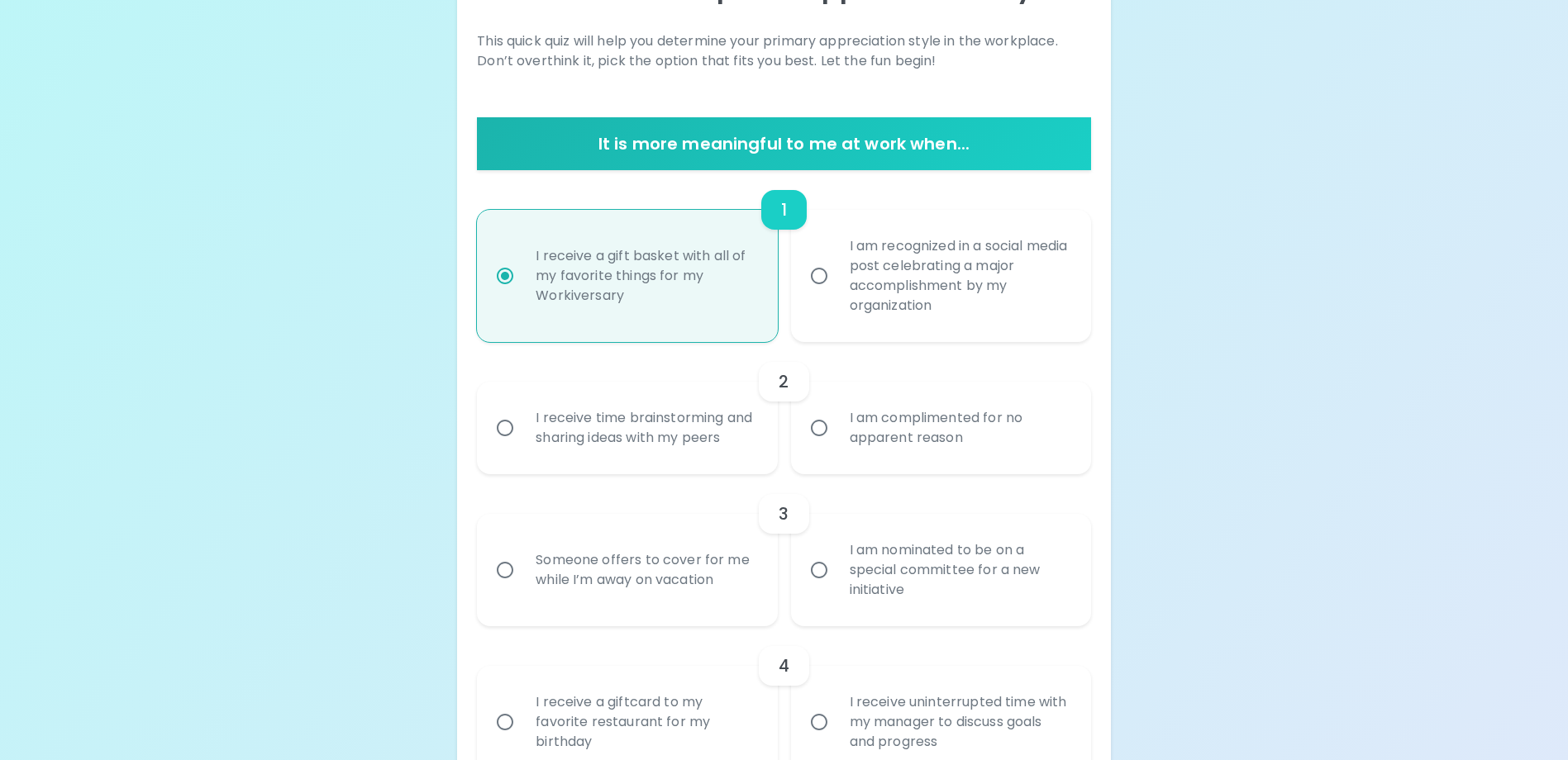 scroll, scrollTop: 297, scrollLeft: 0, axis: vertical 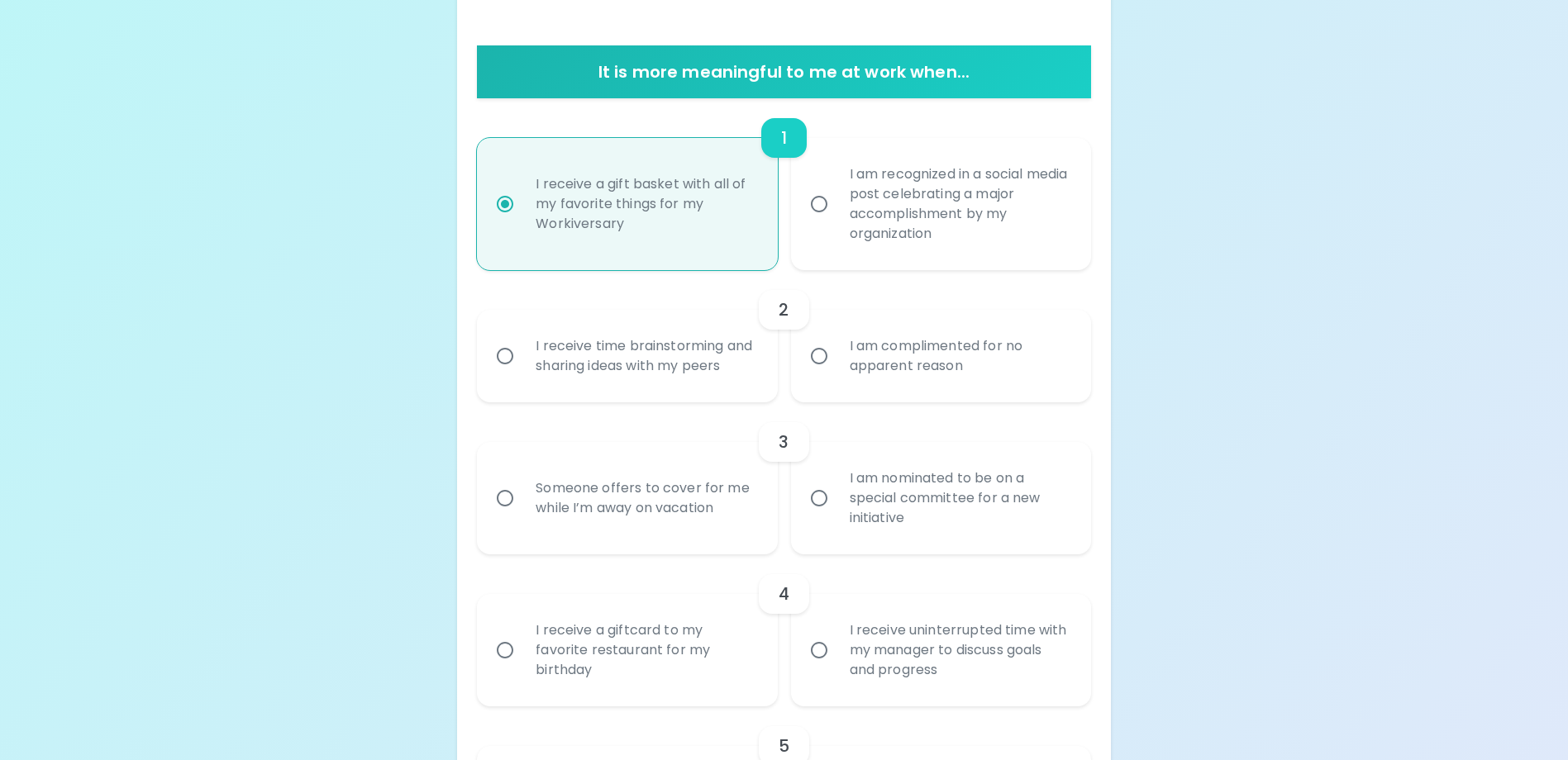 click on "I receive time brainstorming and sharing ideas with my peers" at bounding box center (645, 356) 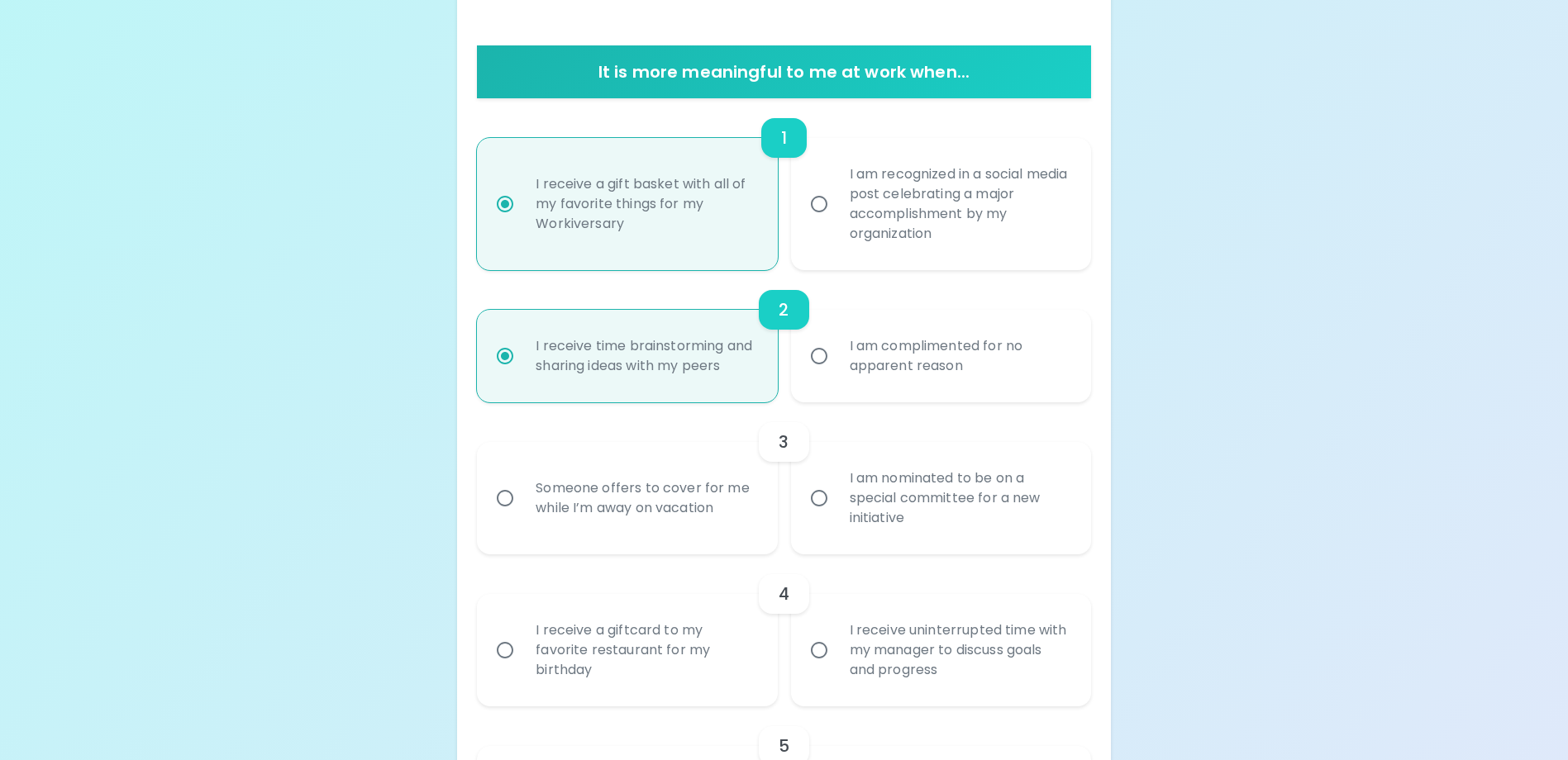 scroll, scrollTop: 430, scrollLeft: 0, axis: vertical 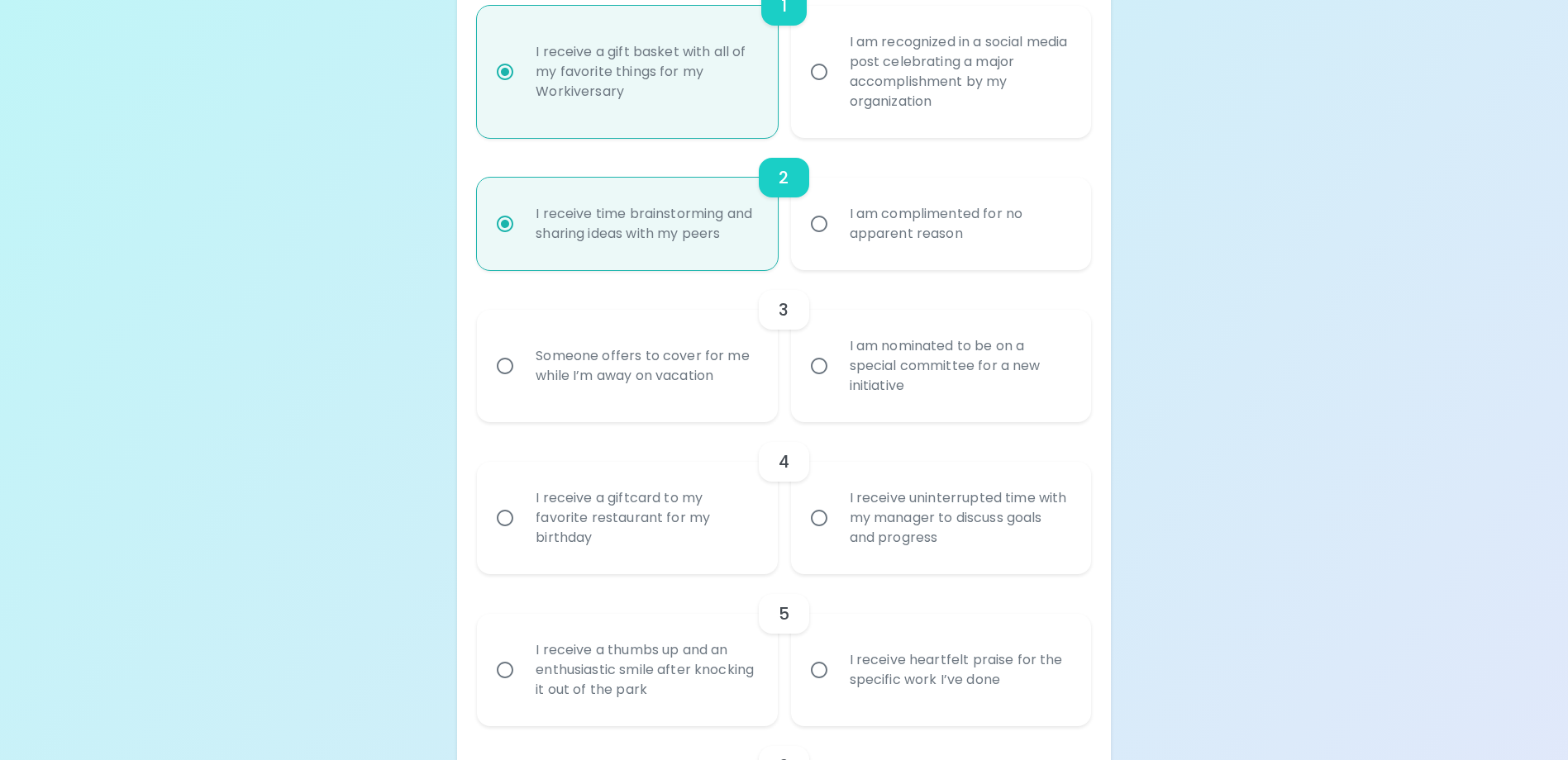 radio on "true" 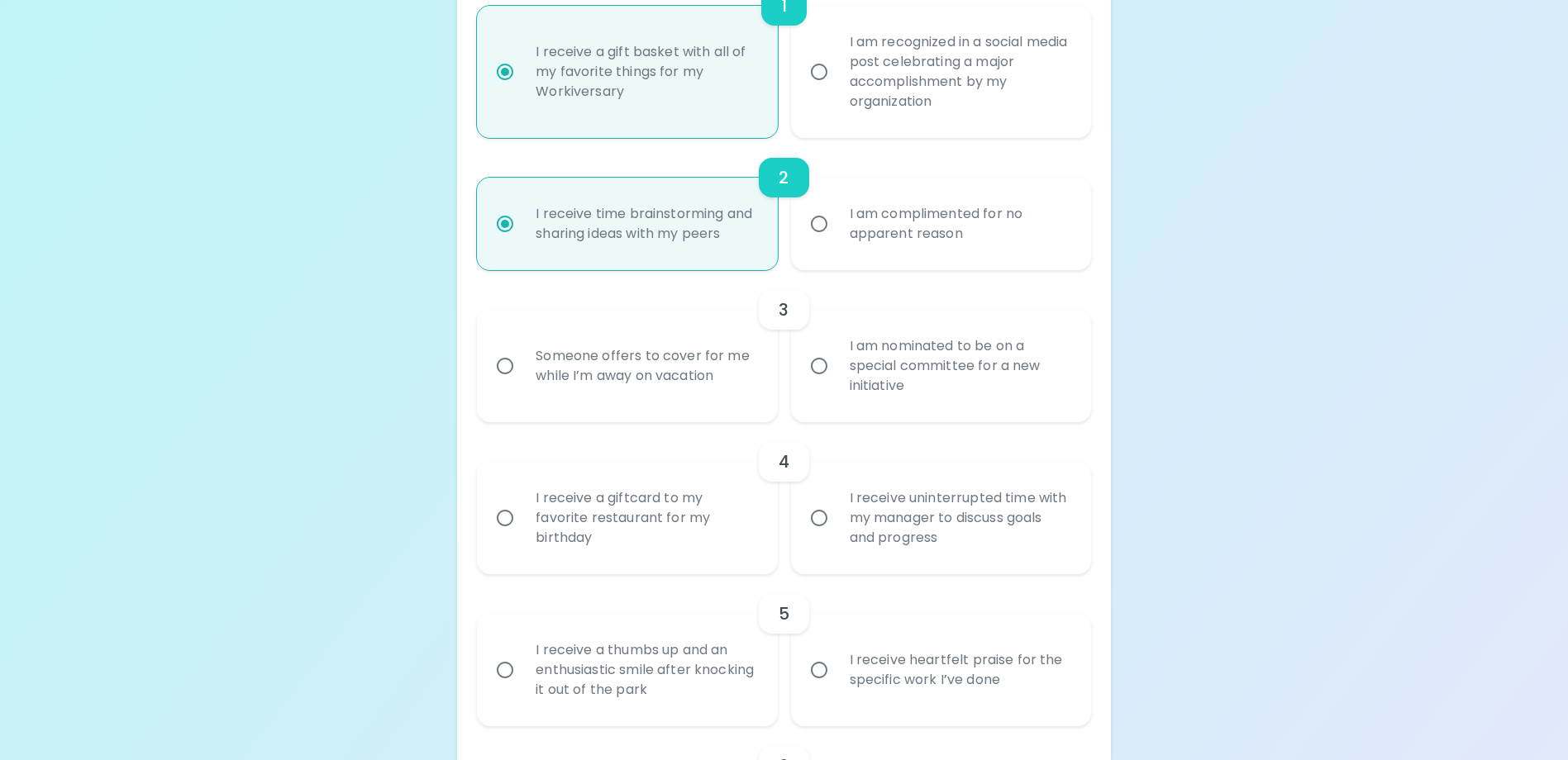 radio on "false" 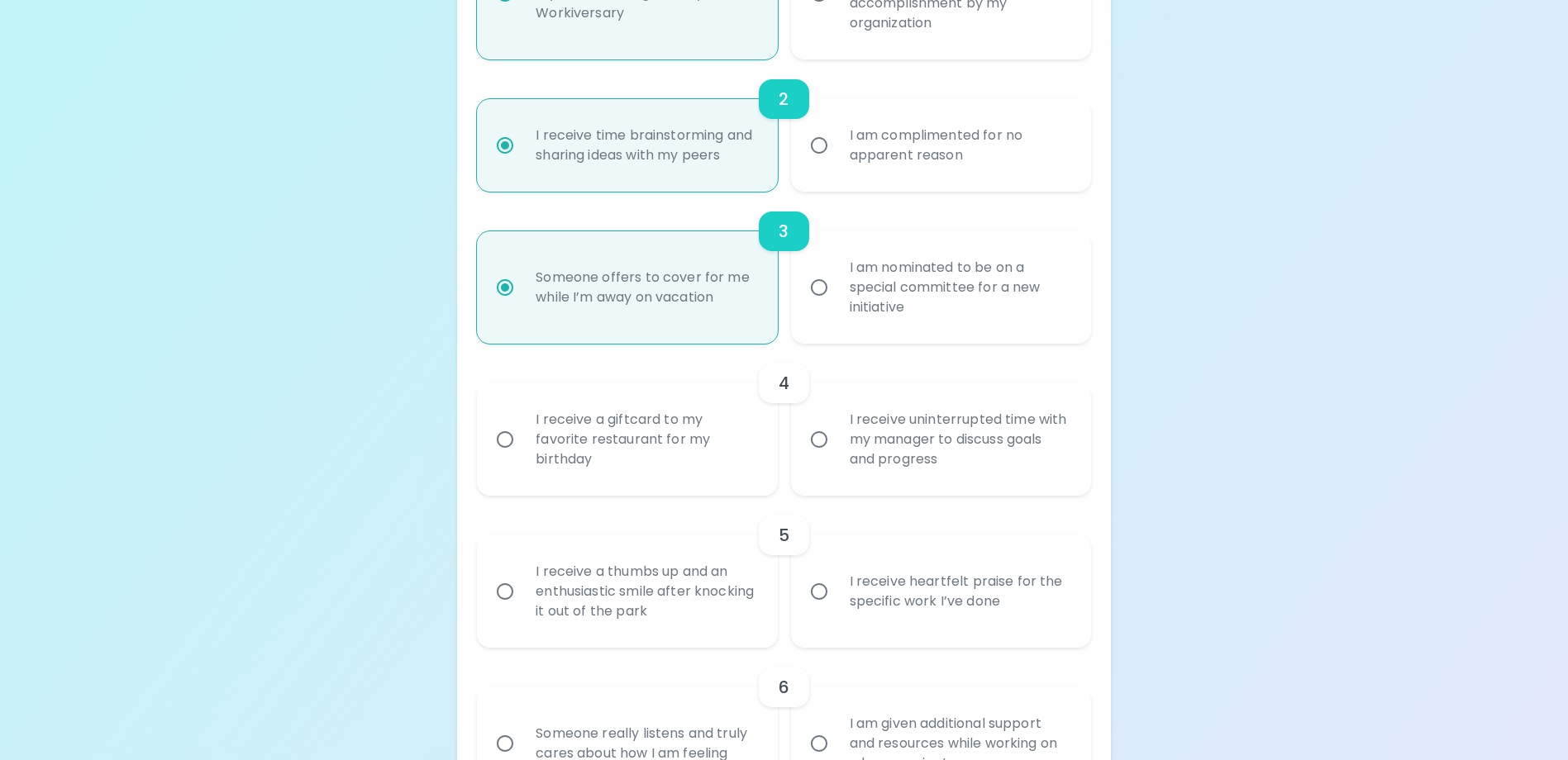 scroll, scrollTop: 562, scrollLeft: 0, axis: vertical 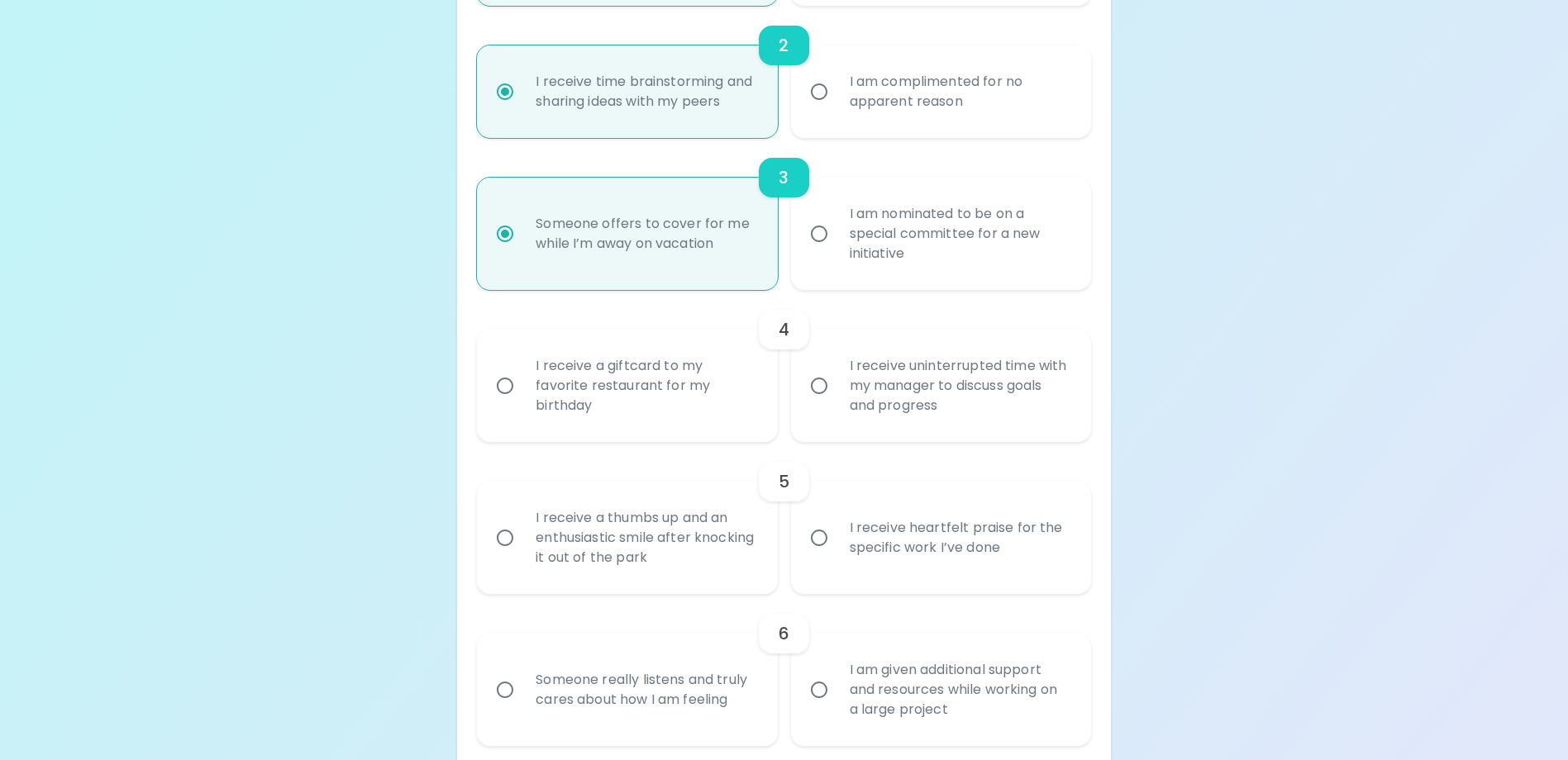 radio on "true" 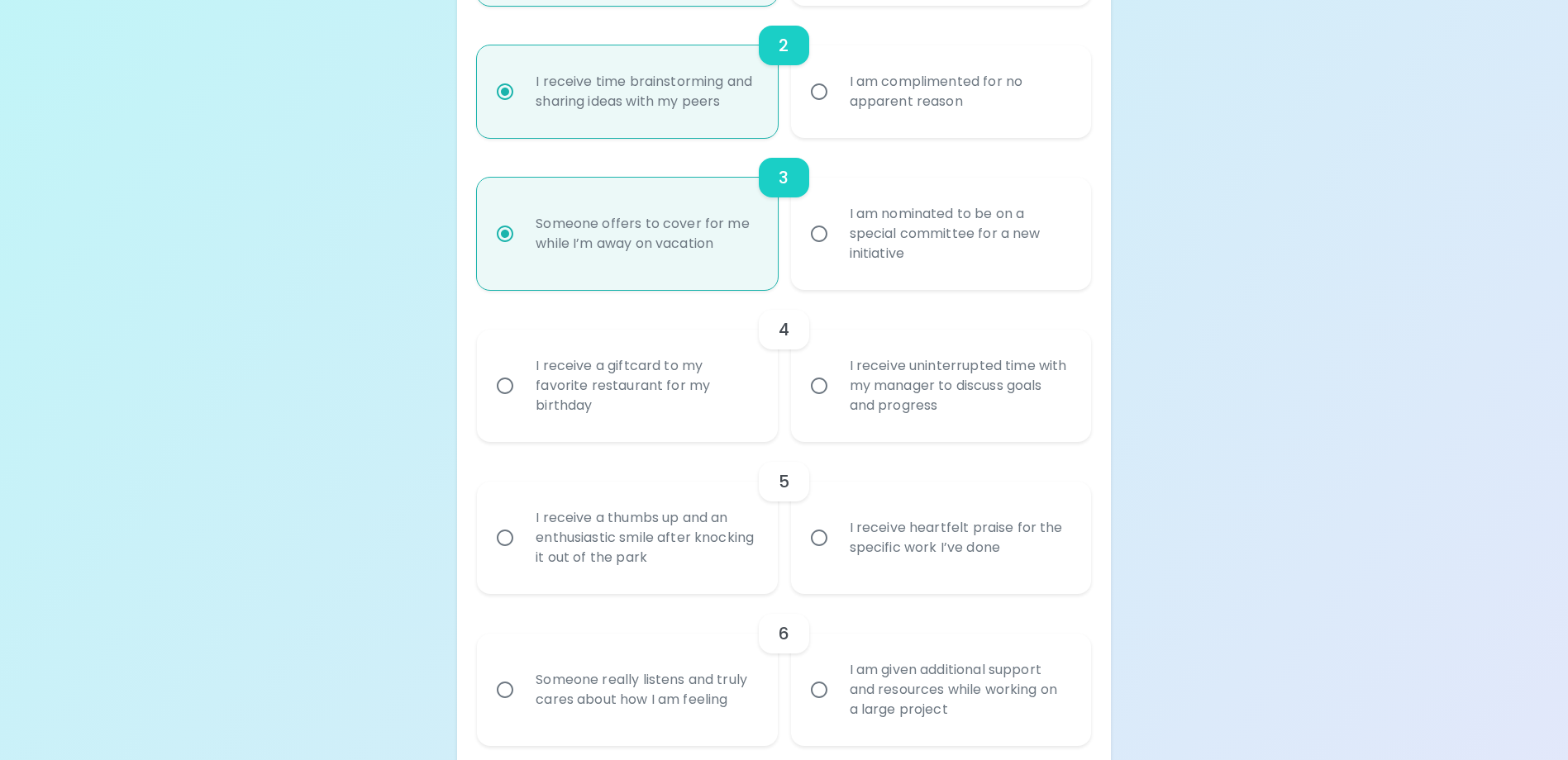 radio on "false" 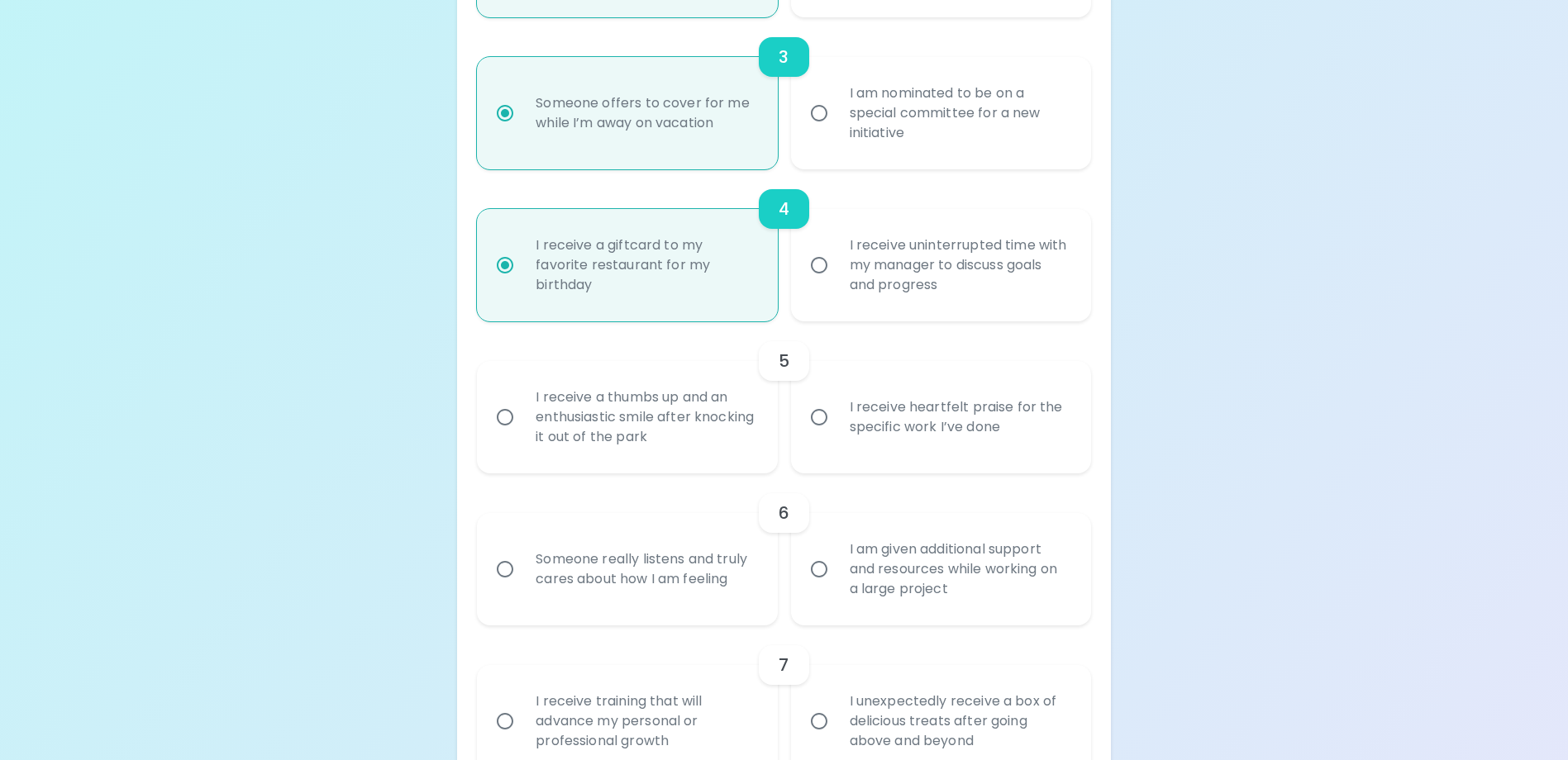 scroll, scrollTop: 694, scrollLeft: 0, axis: vertical 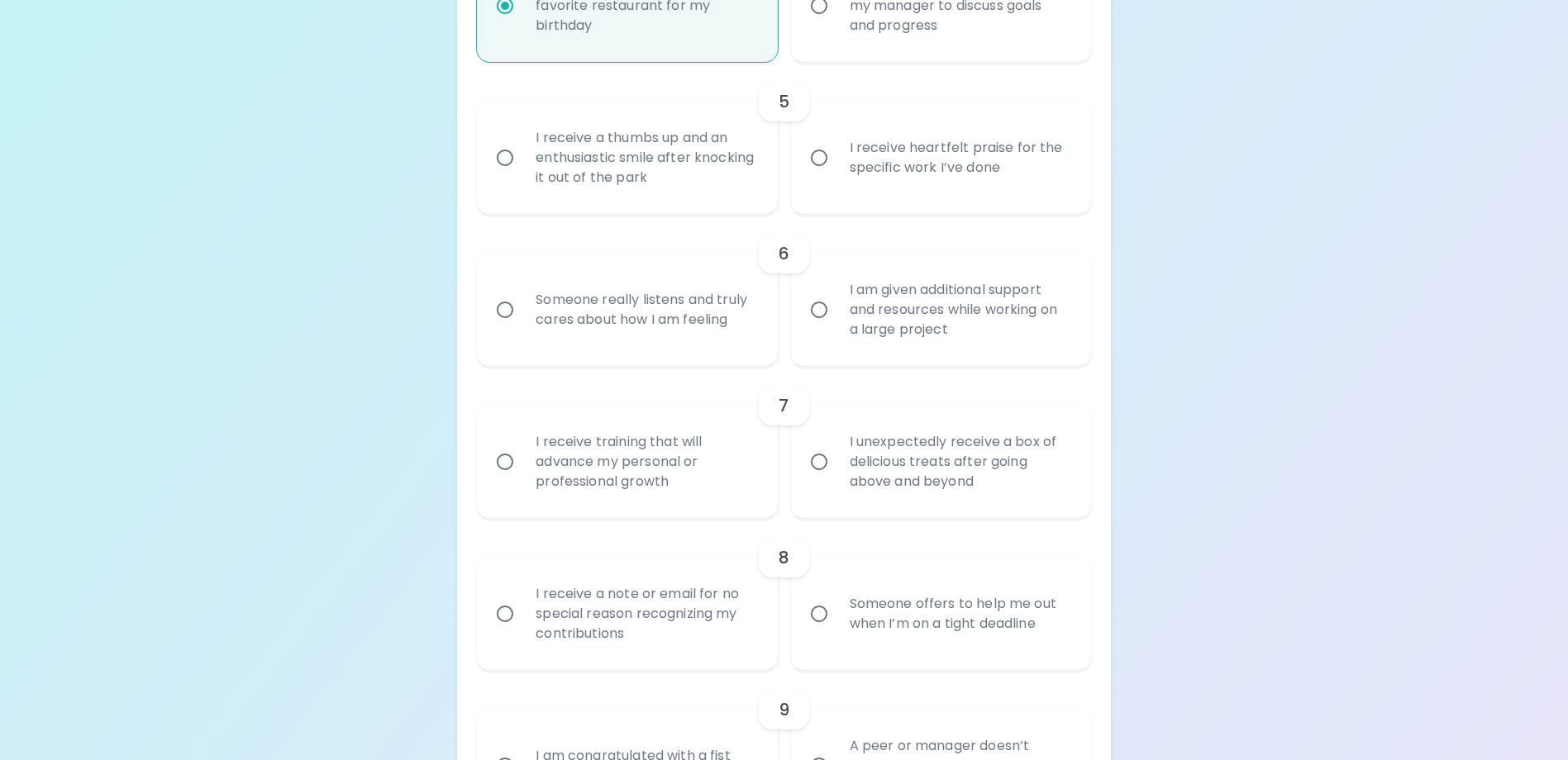 radio on "true" 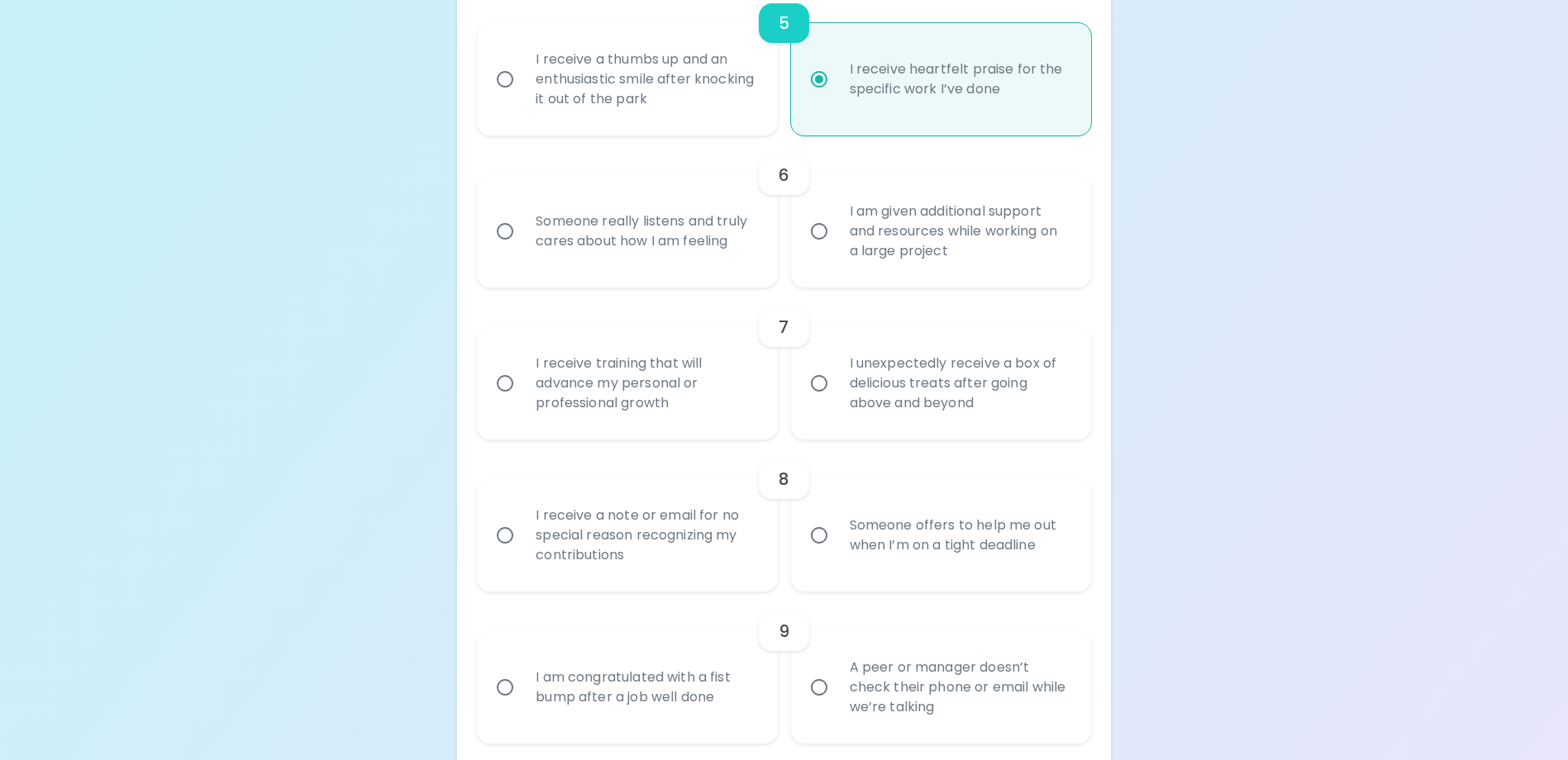 scroll, scrollTop: 1074, scrollLeft: 0, axis: vertical 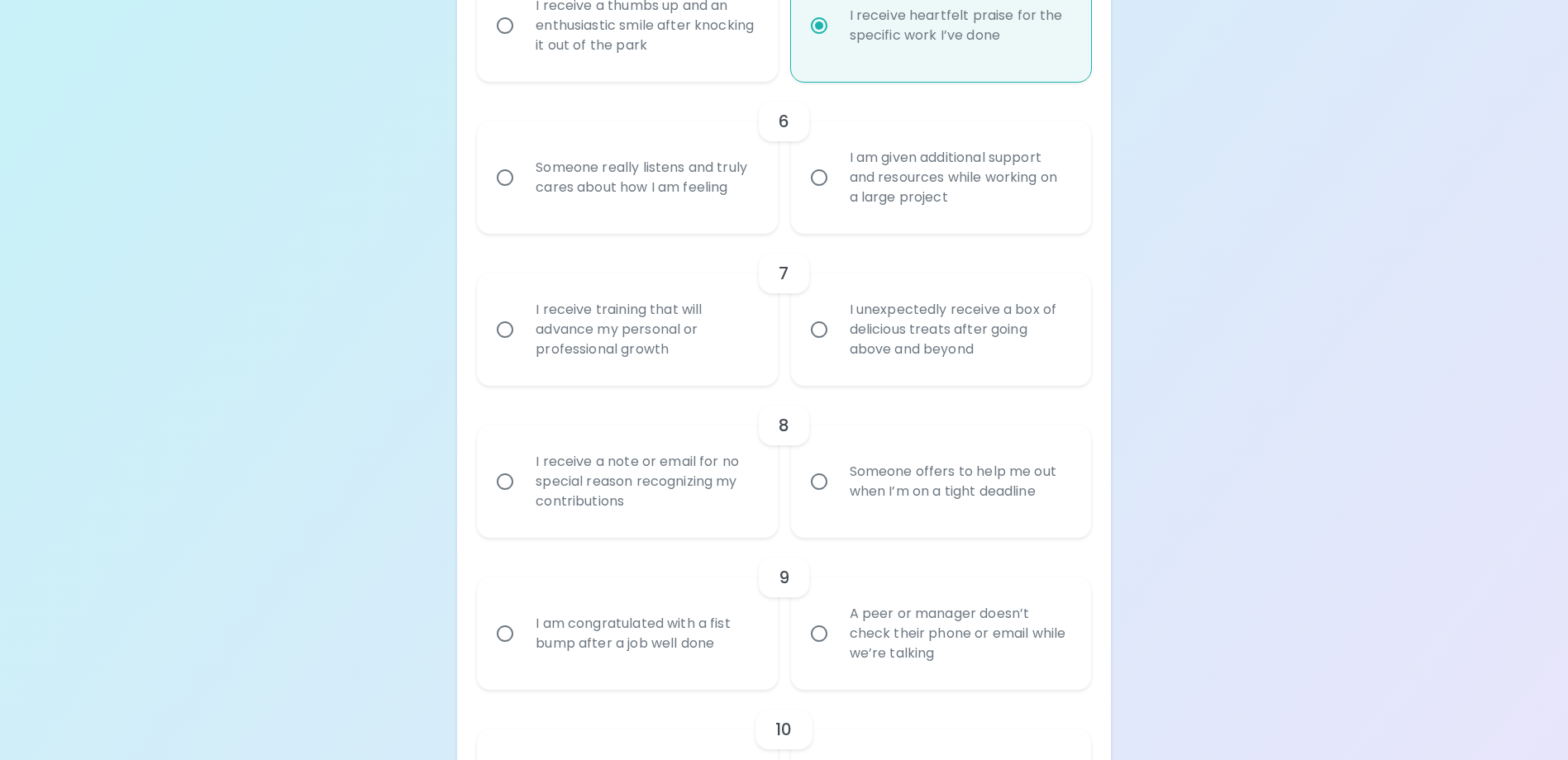 radio on "true" 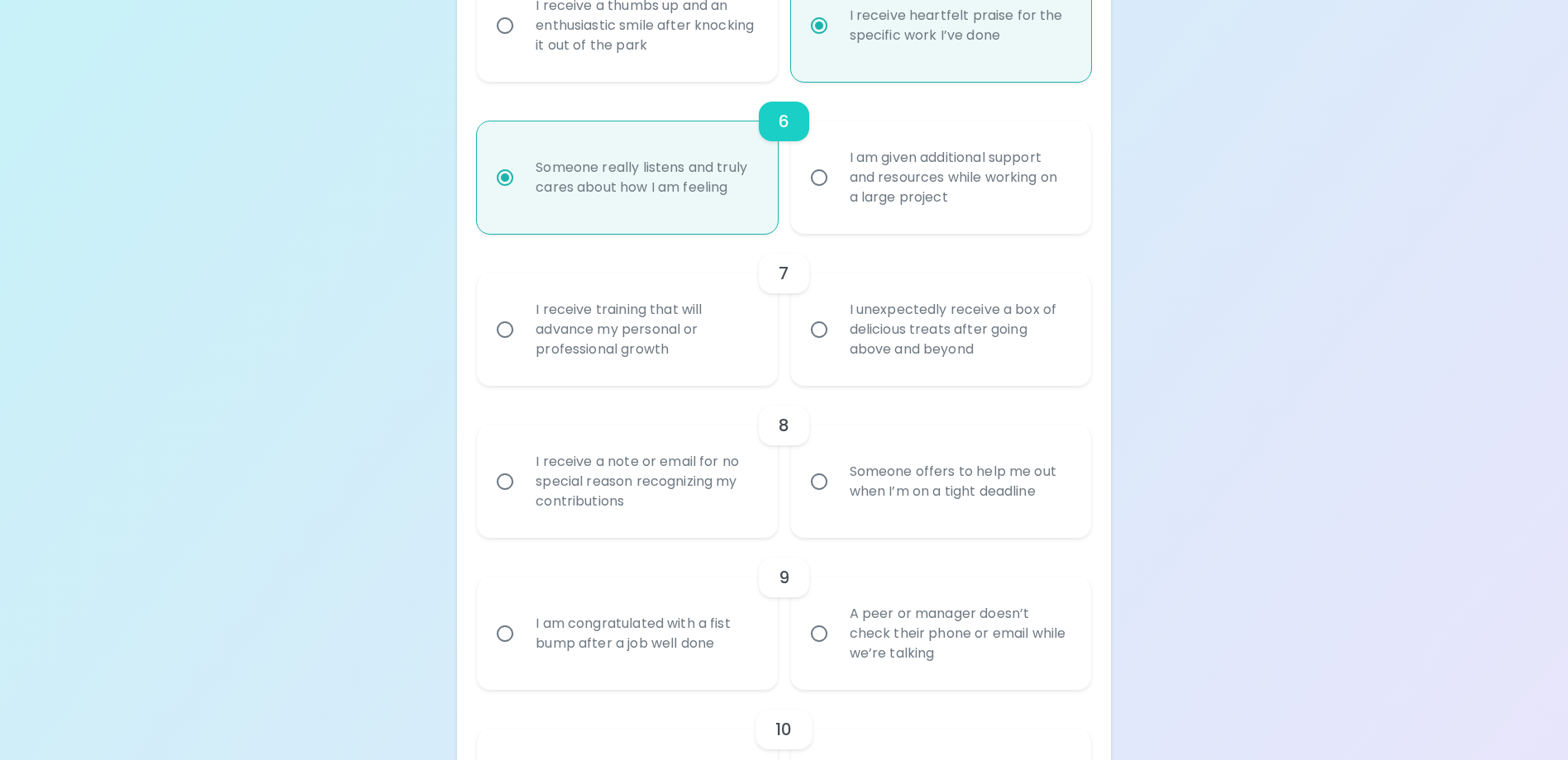 scroll, scrollTop: 1206, scrollLeft: 0, axis: vertical 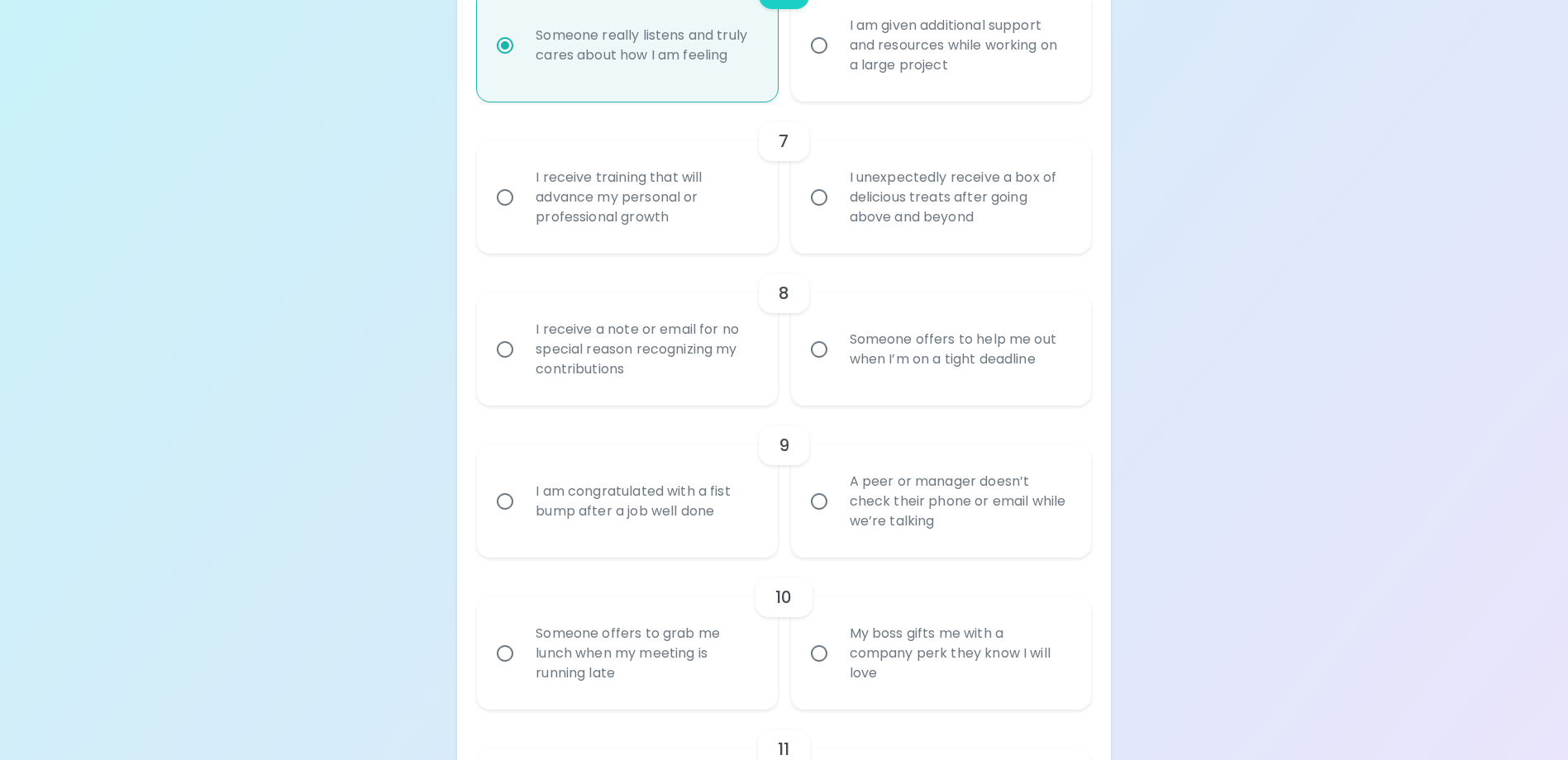 radio on "true" 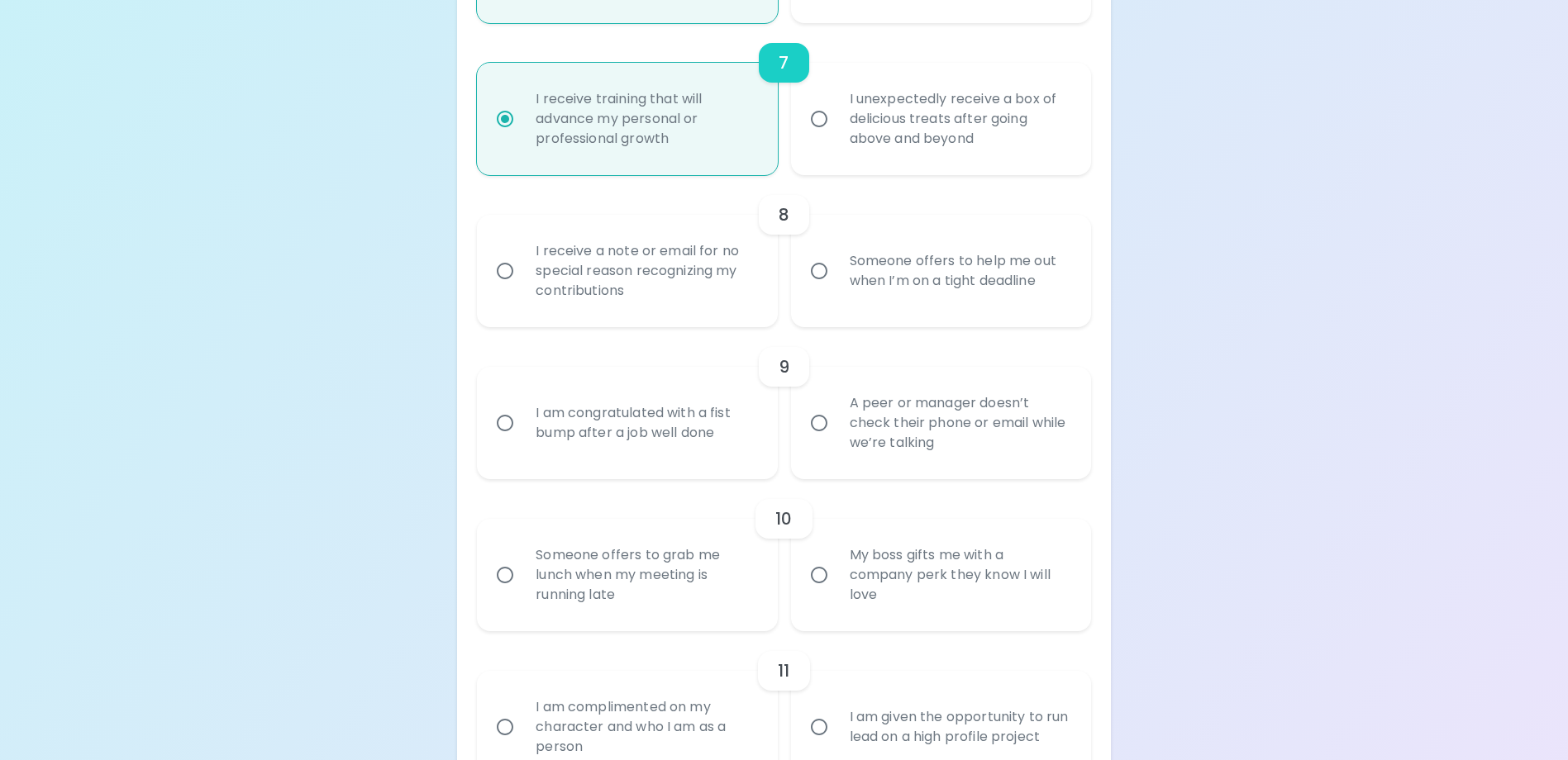 scroll, scrollTop: 1338, scrollLeft: 0, axis: vertical 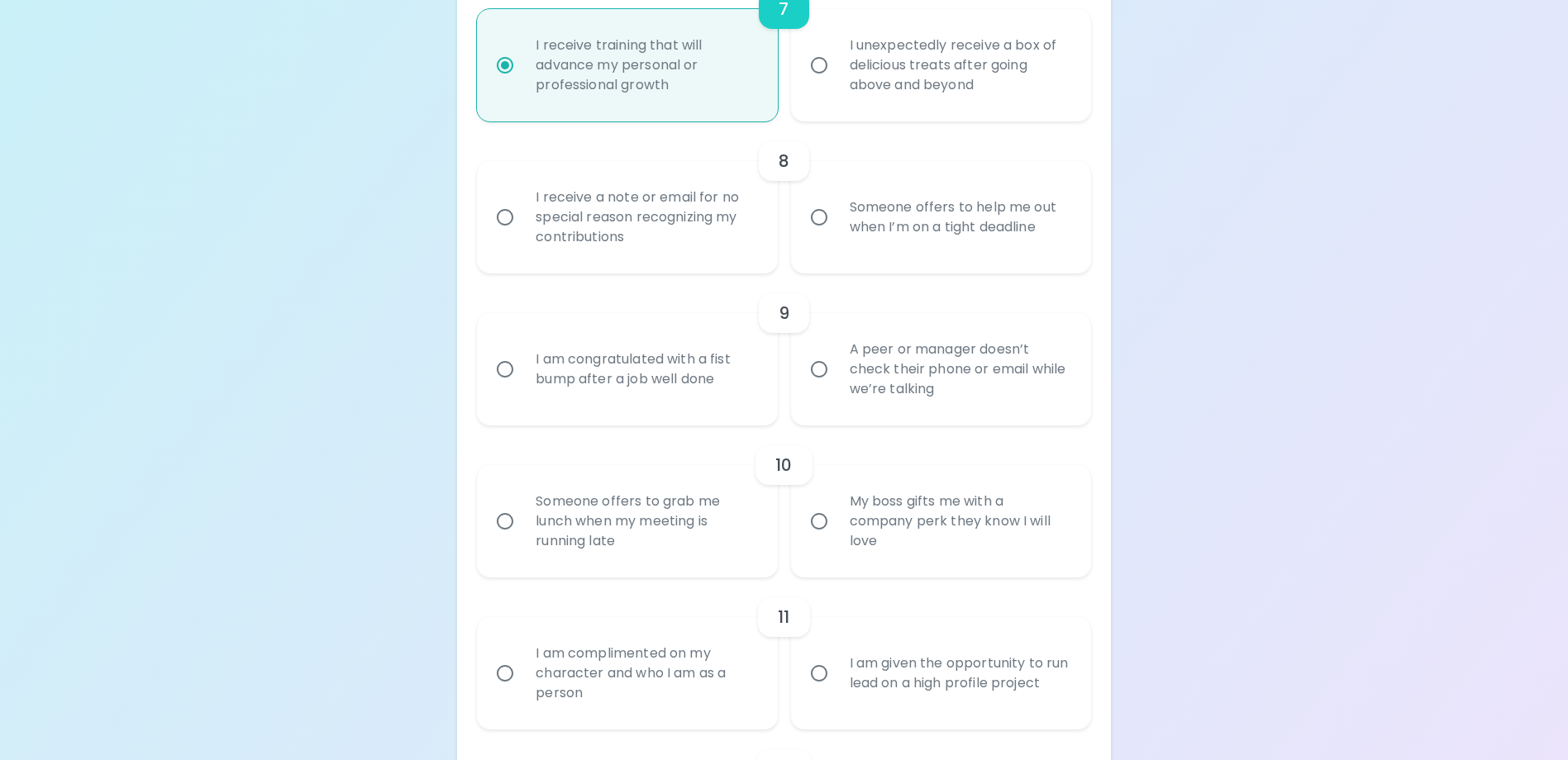 radio on "true" 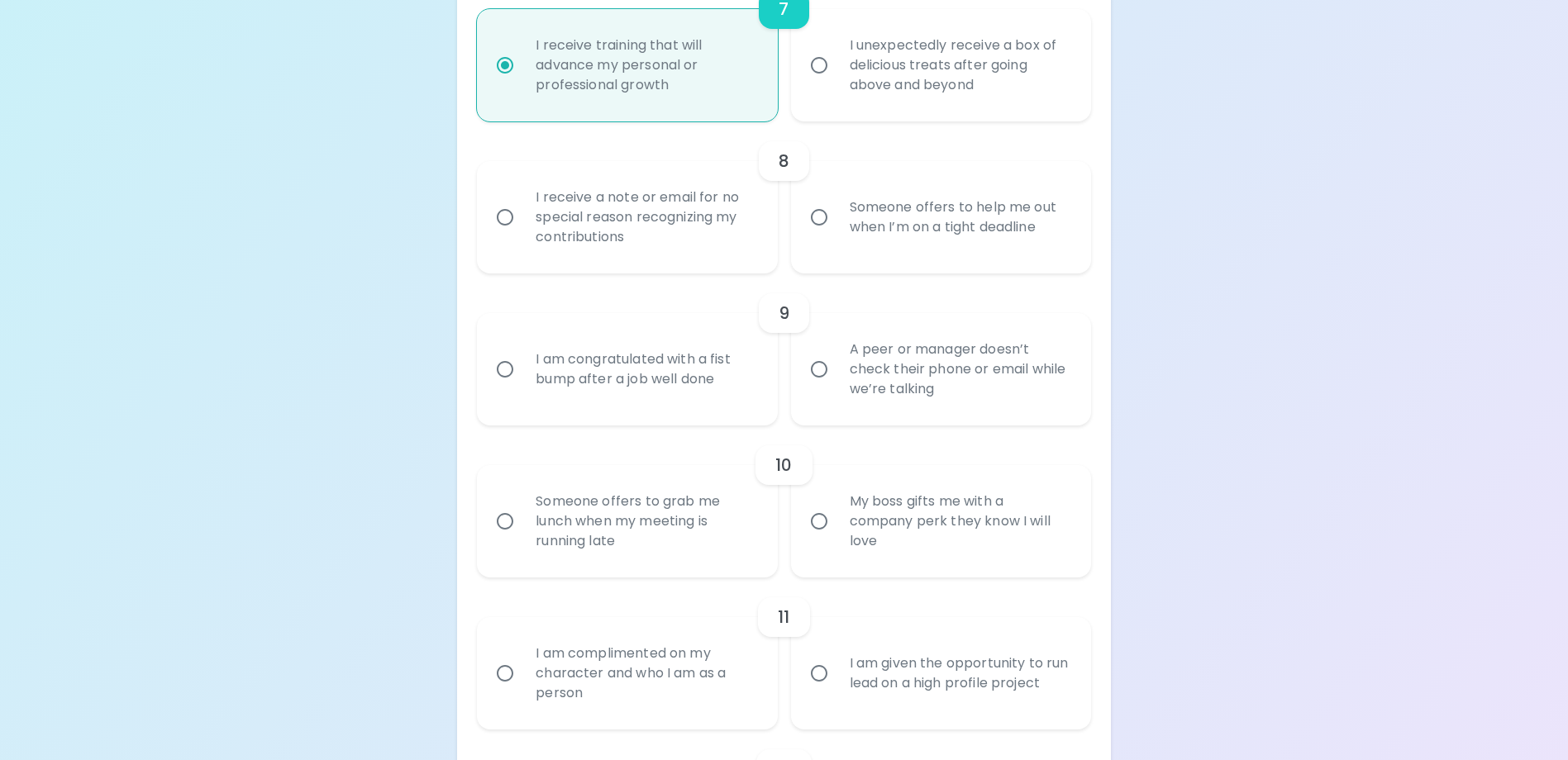radio on "false" 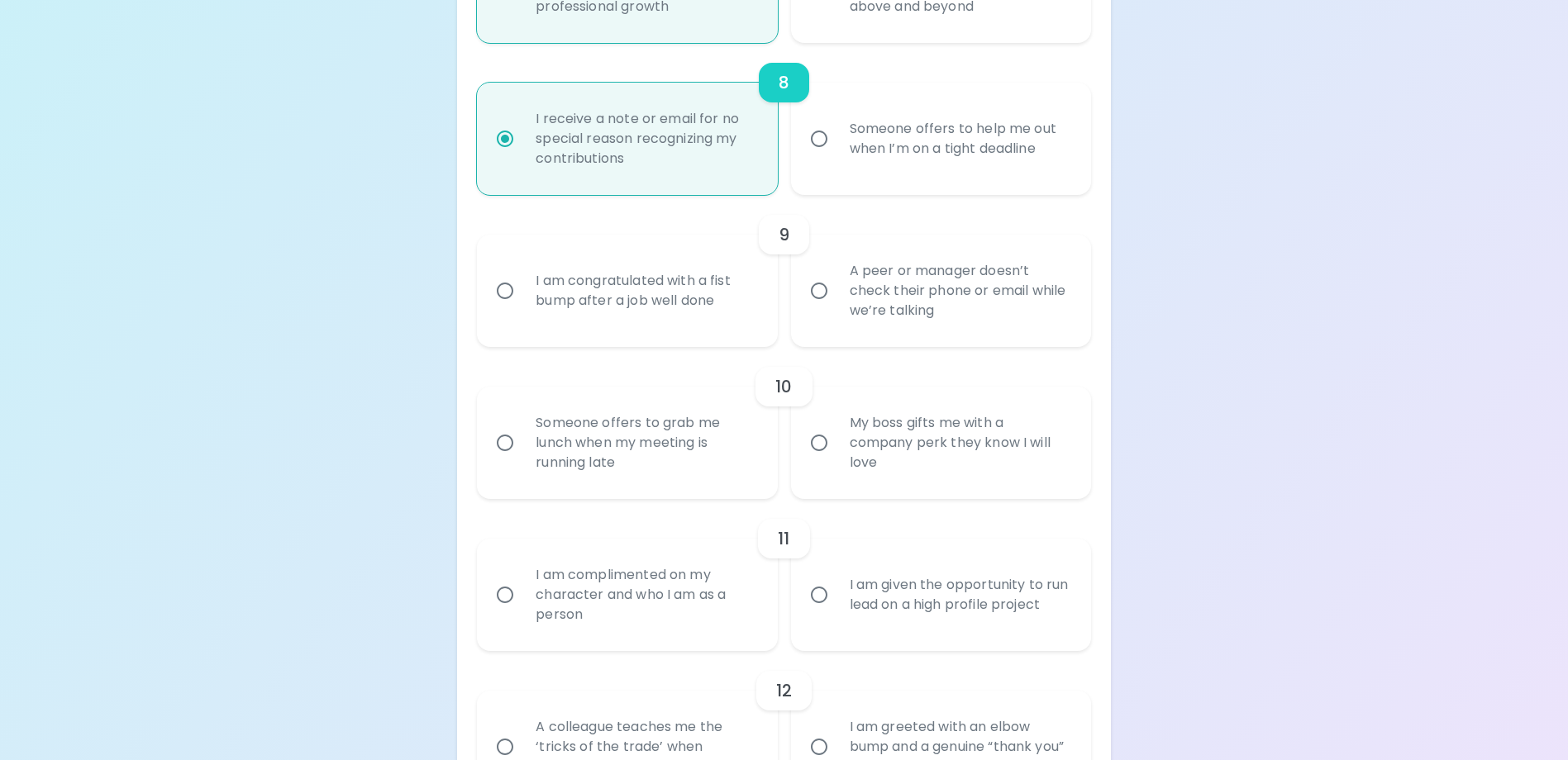 scroll, scrollTop: 1470, scrollLeft: 0, axis: vertical 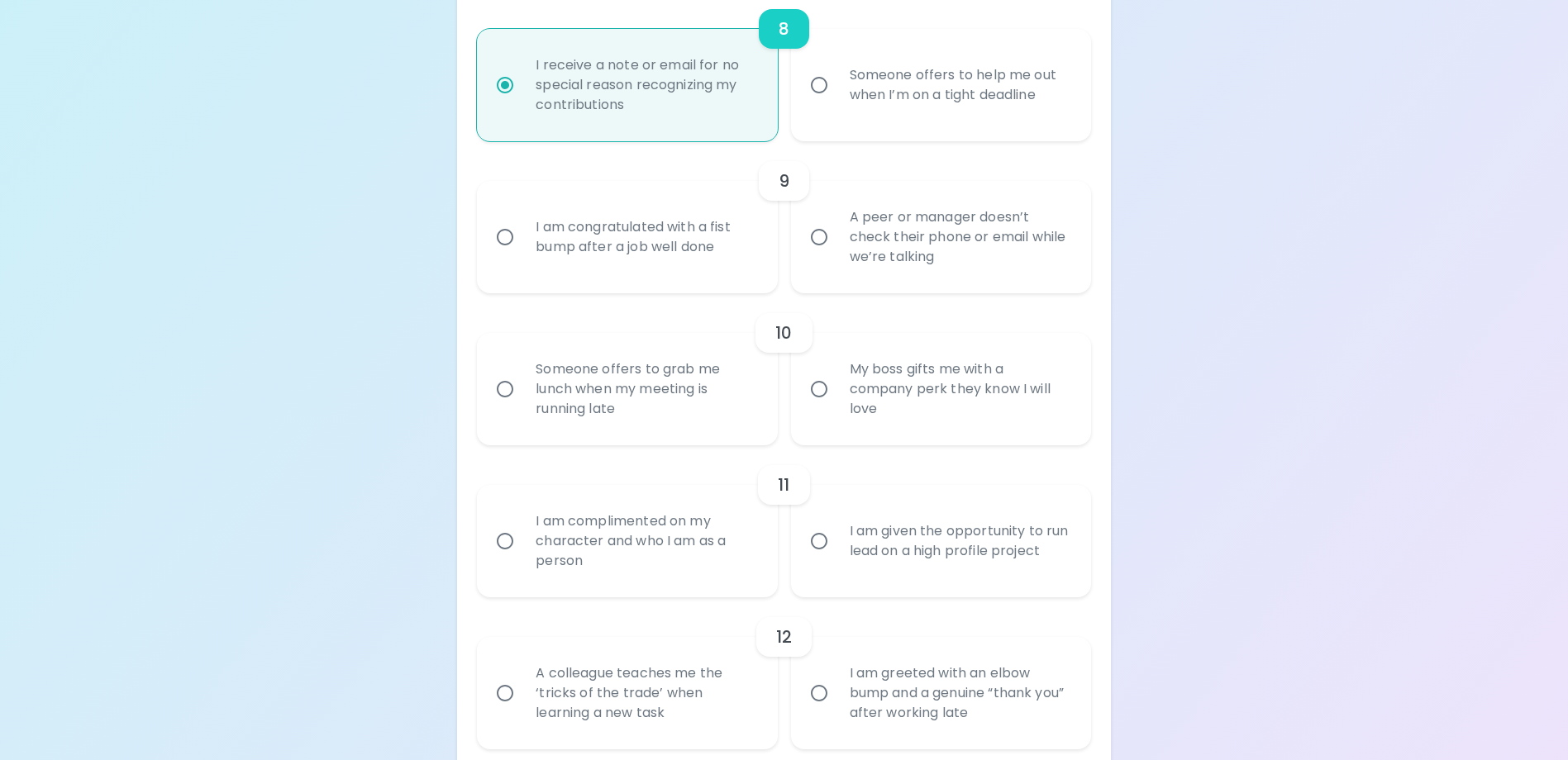 radio on "true" 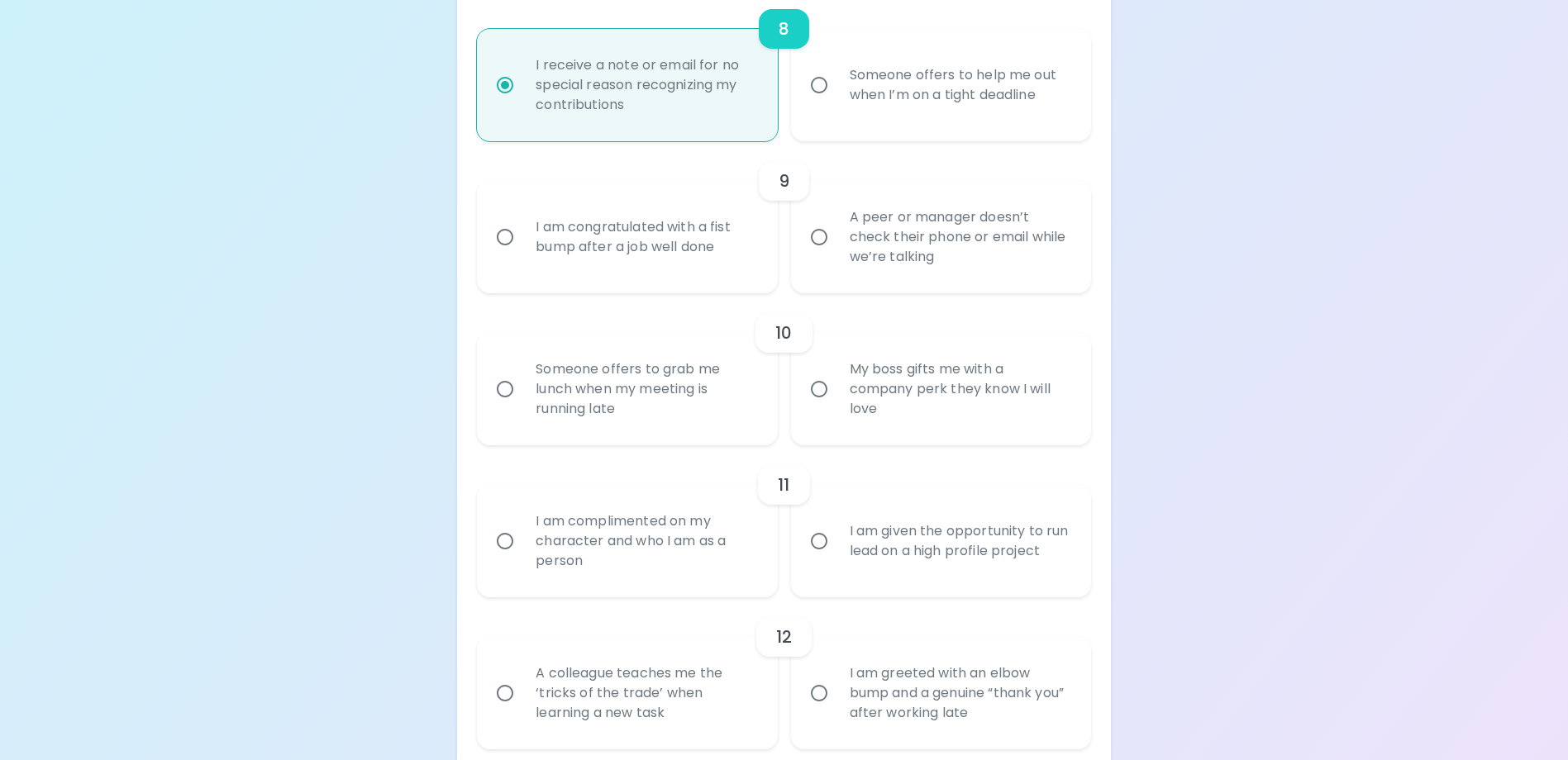 radio on "false" 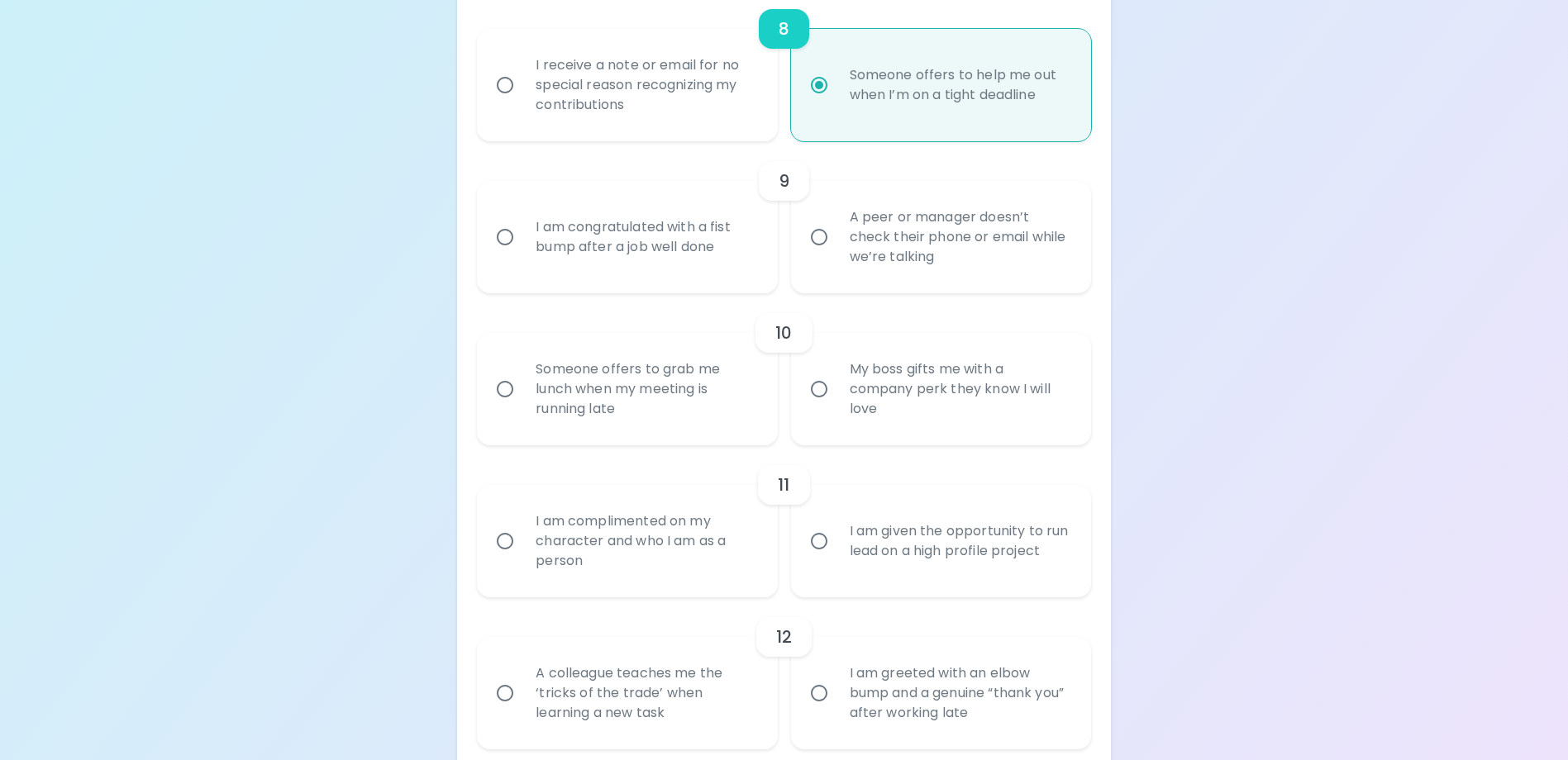 radio on "true" 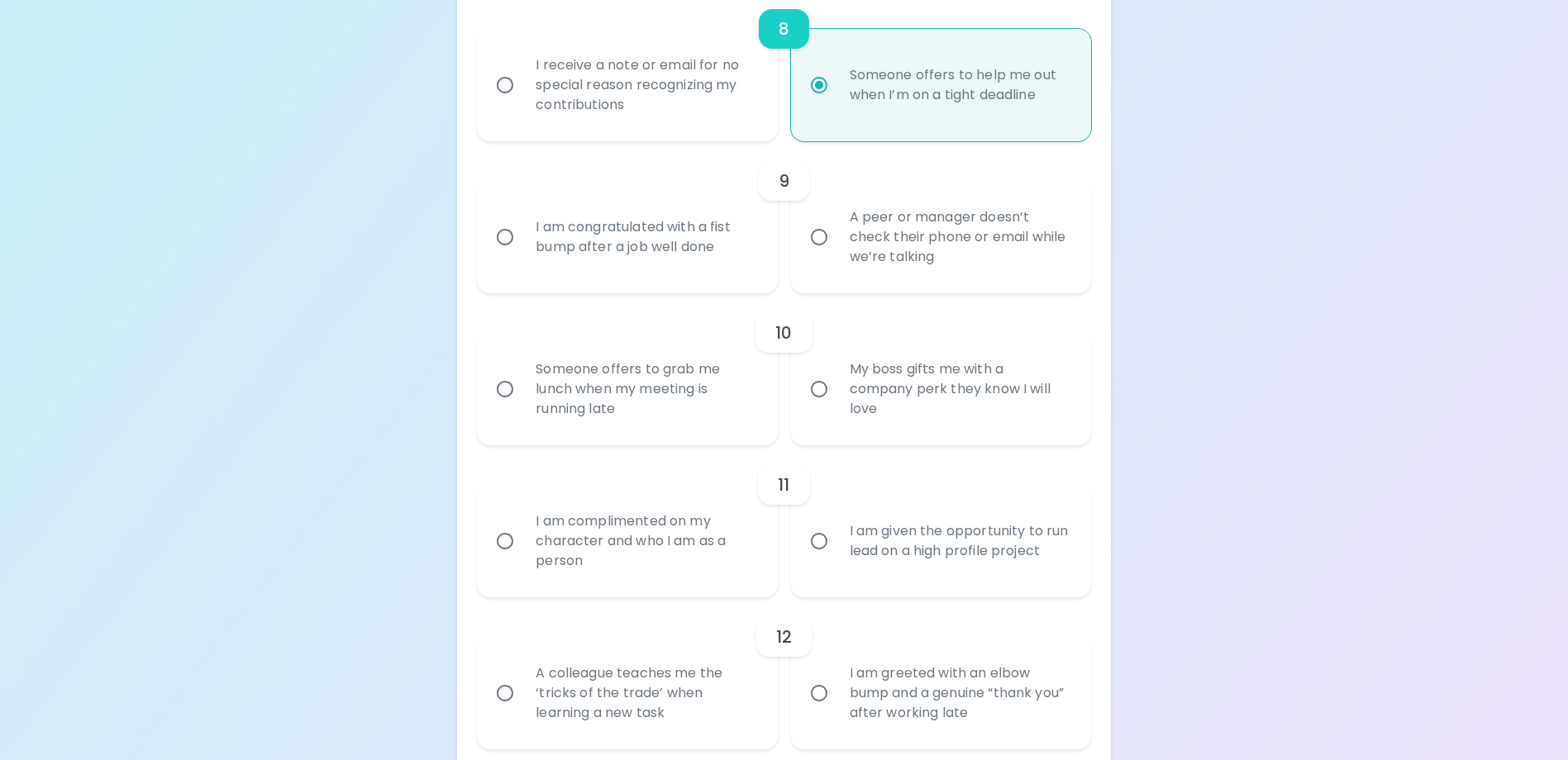 radio on "false" 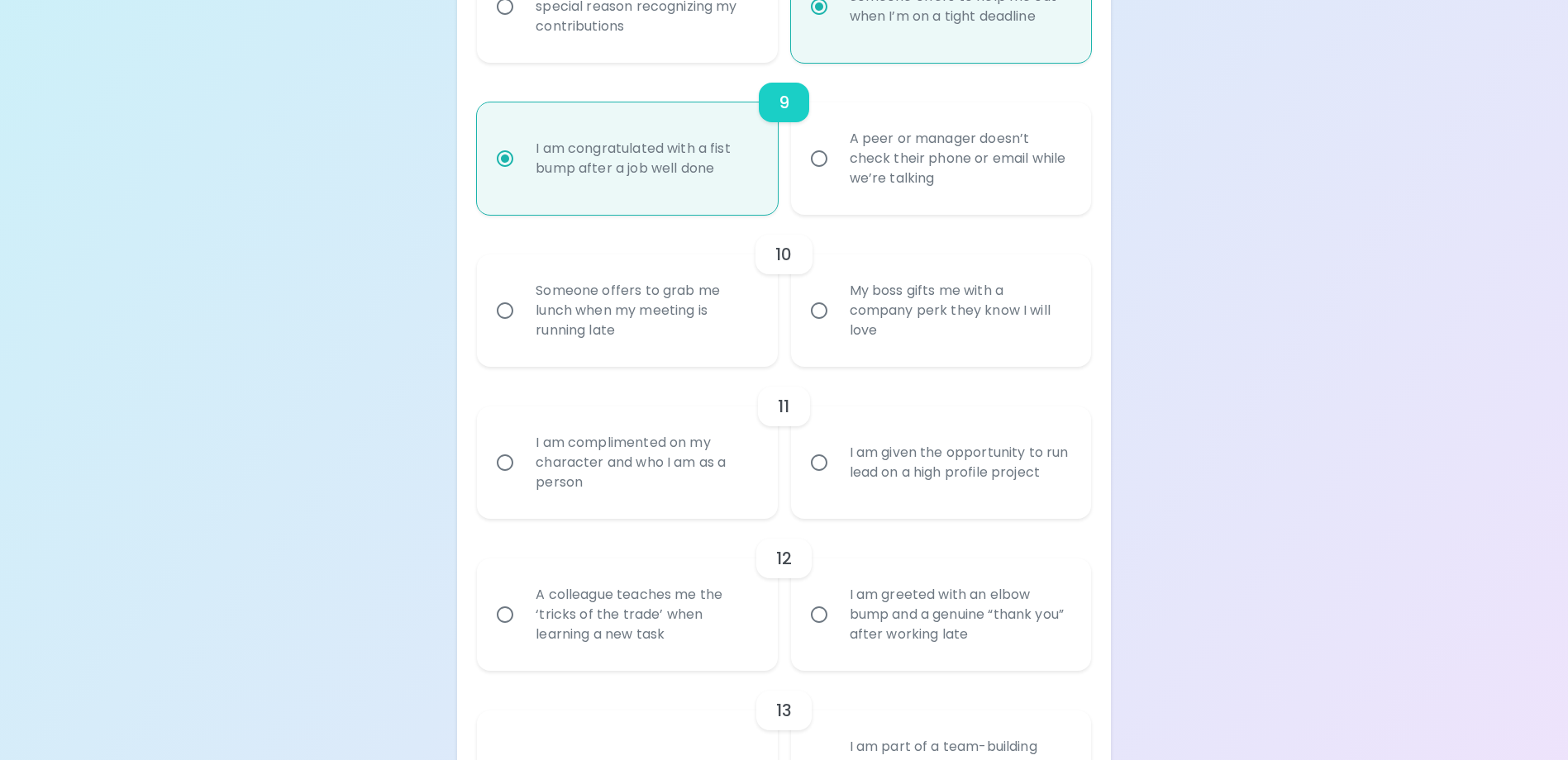 scroll, scrollTop: 1603, scrollLeft: 0, axis: vertical 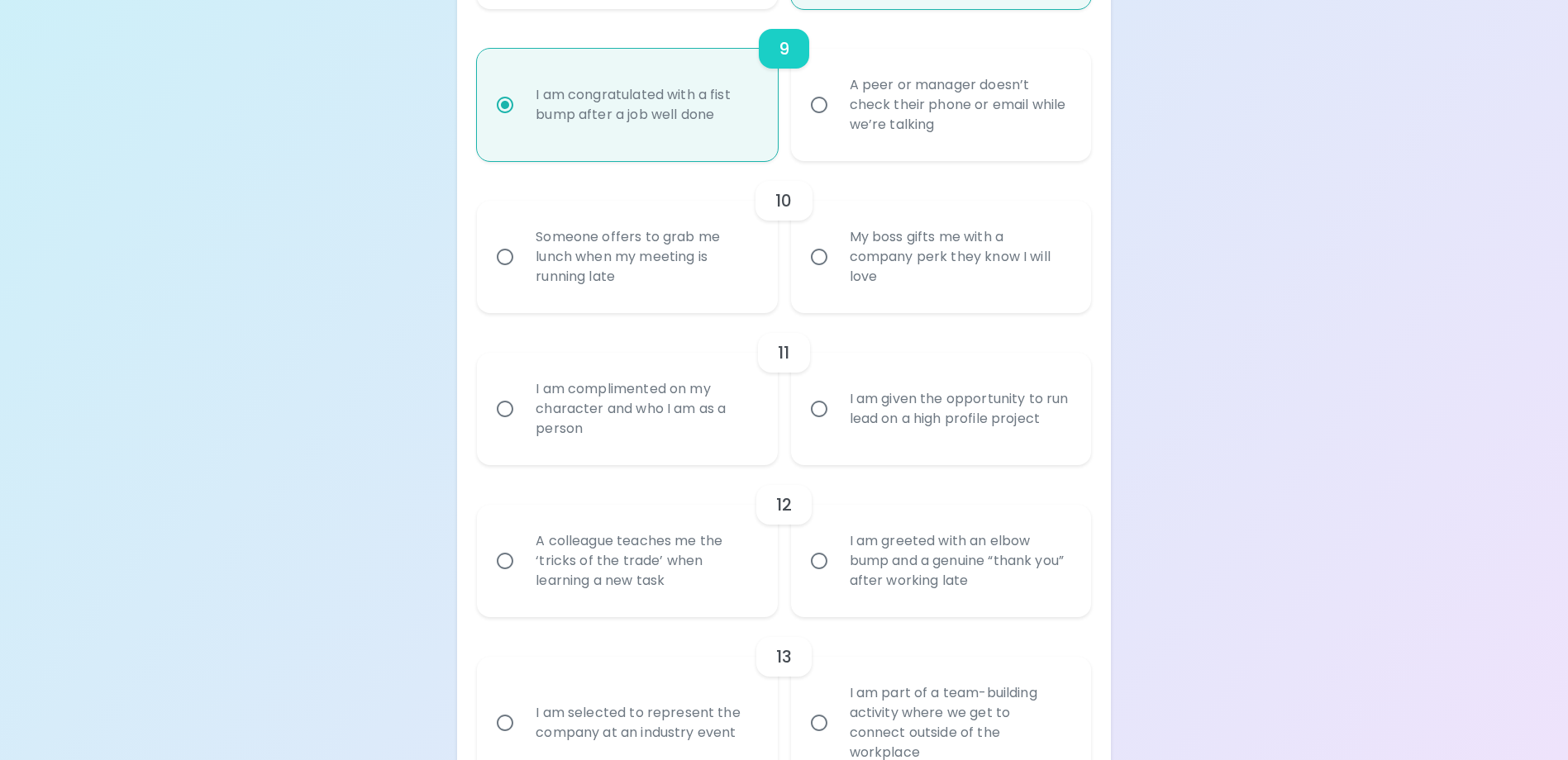 radio on "true" 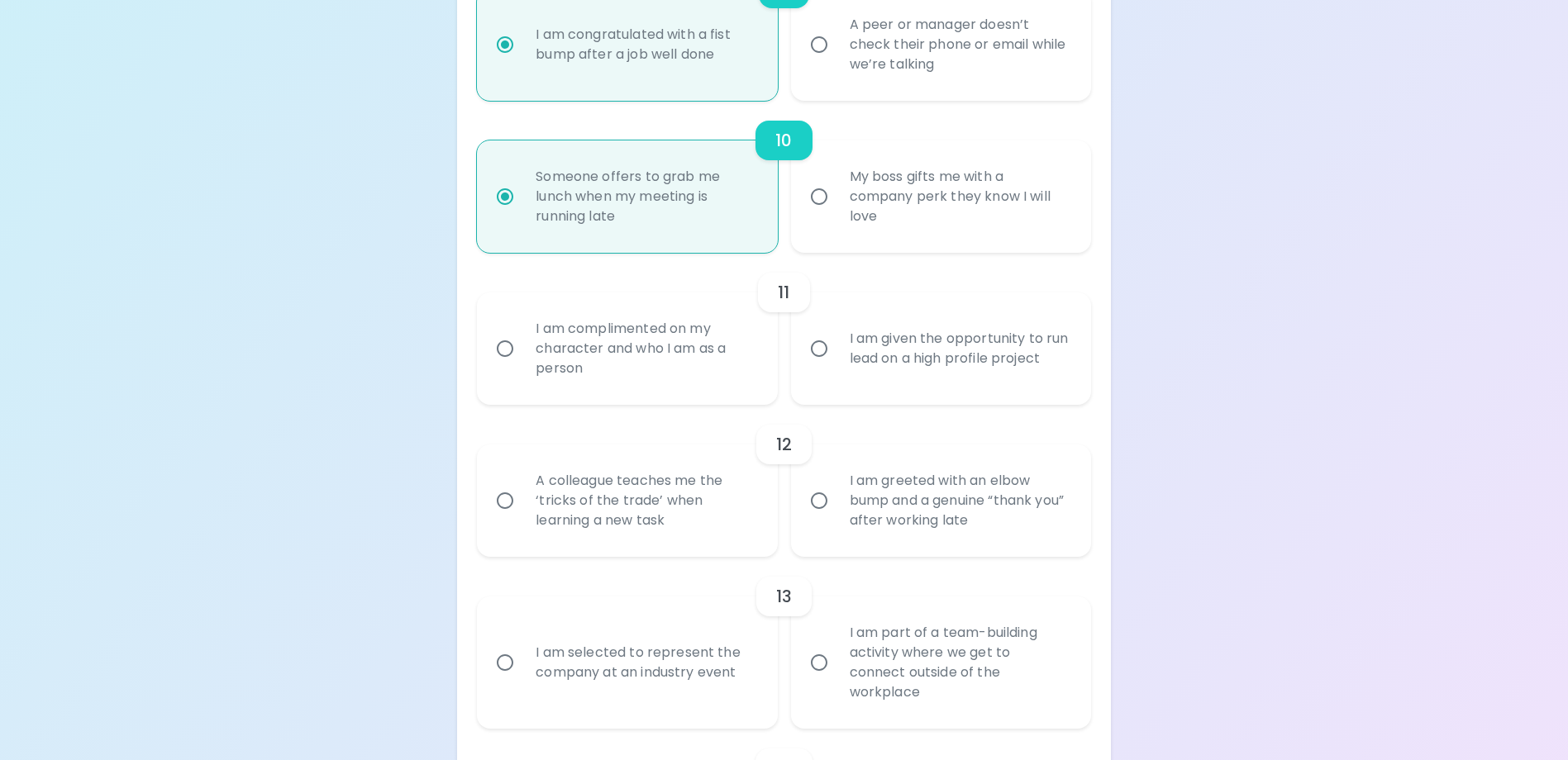 scroll, scrollTop: 1735, scrollLeft: 0, axis: vertical 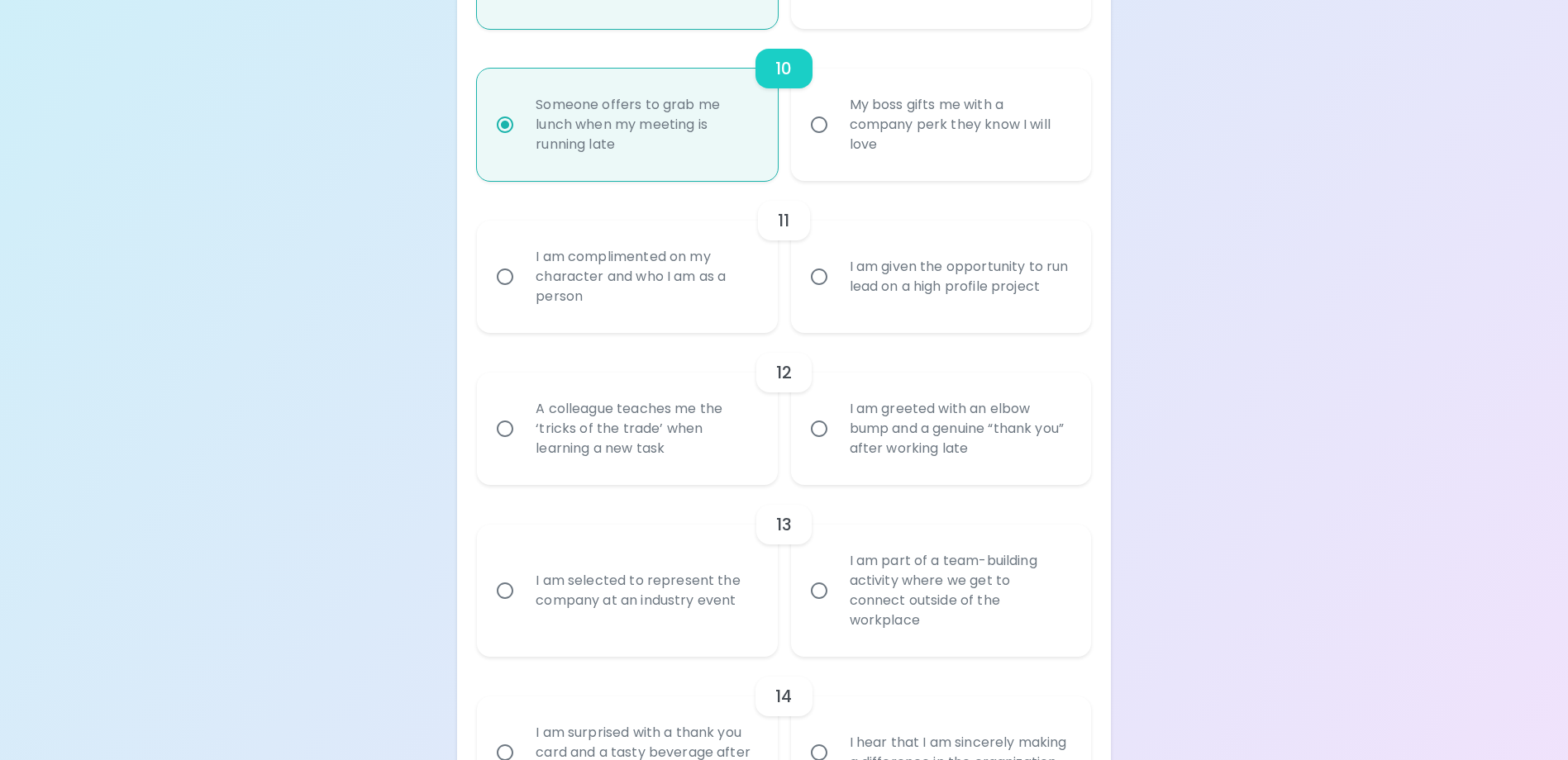 radio on "true" 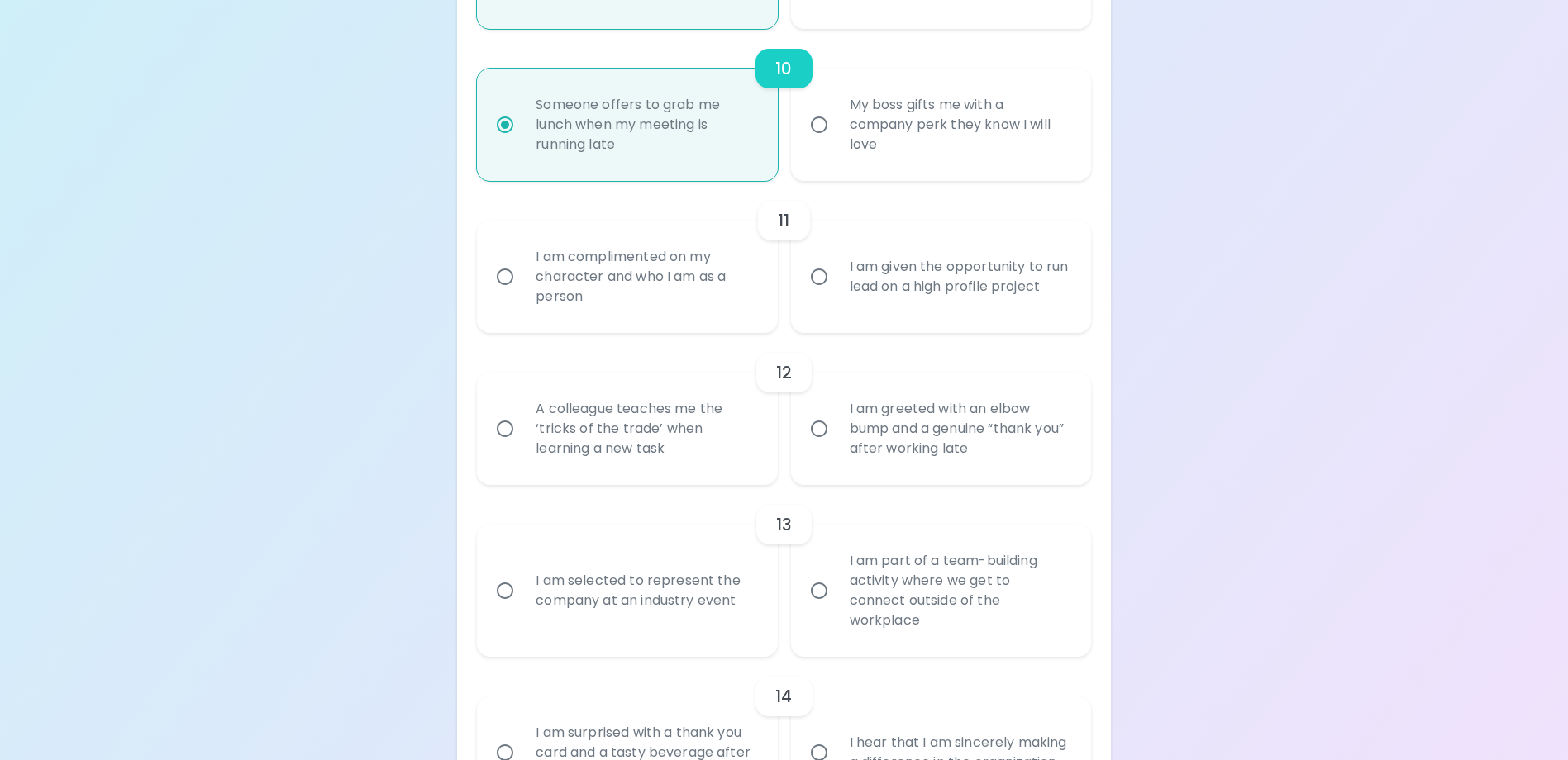 radio on "false" 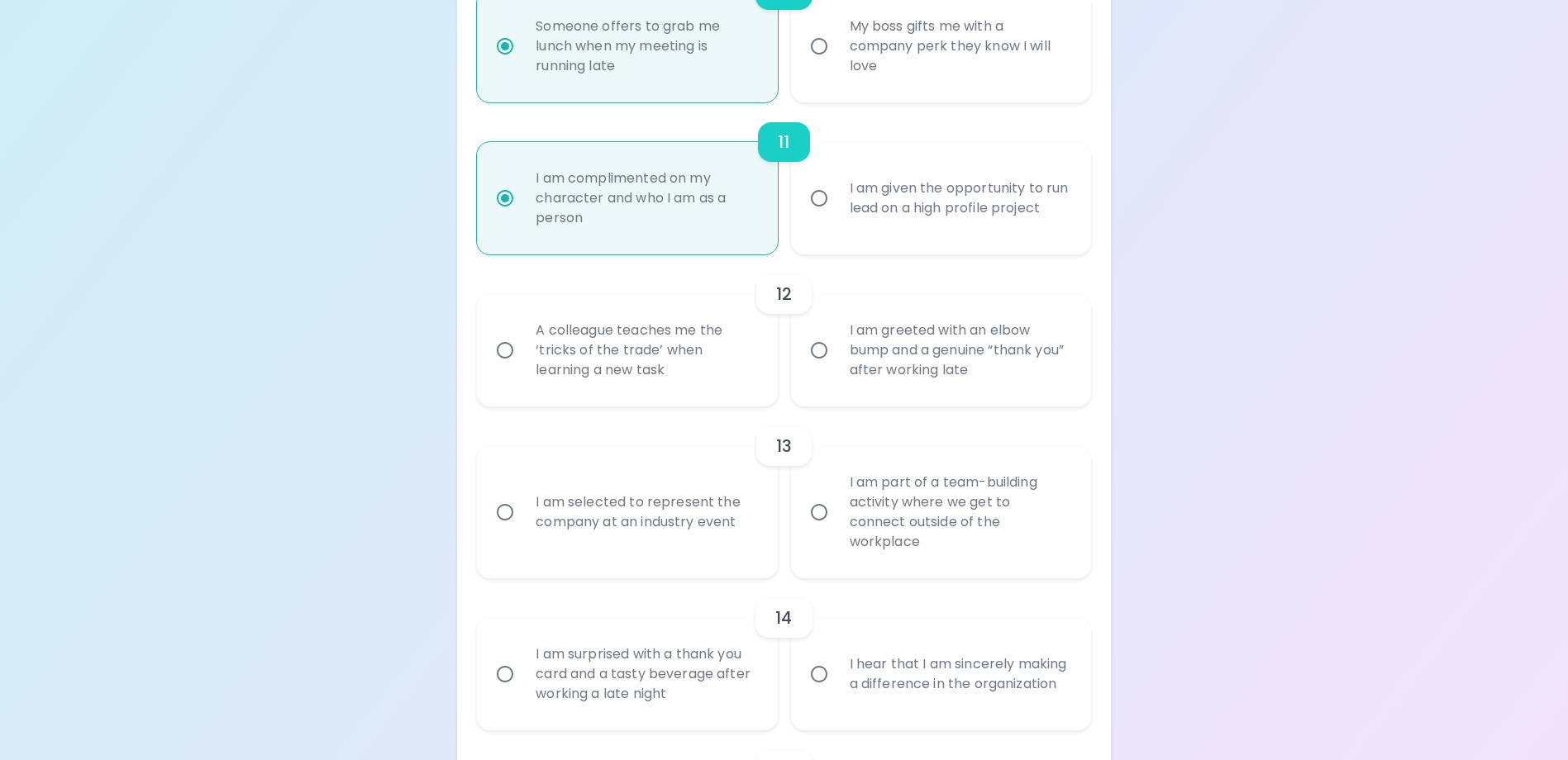 scroll, scrollTop: 1867, scrollLeft: 0, axis: vertical 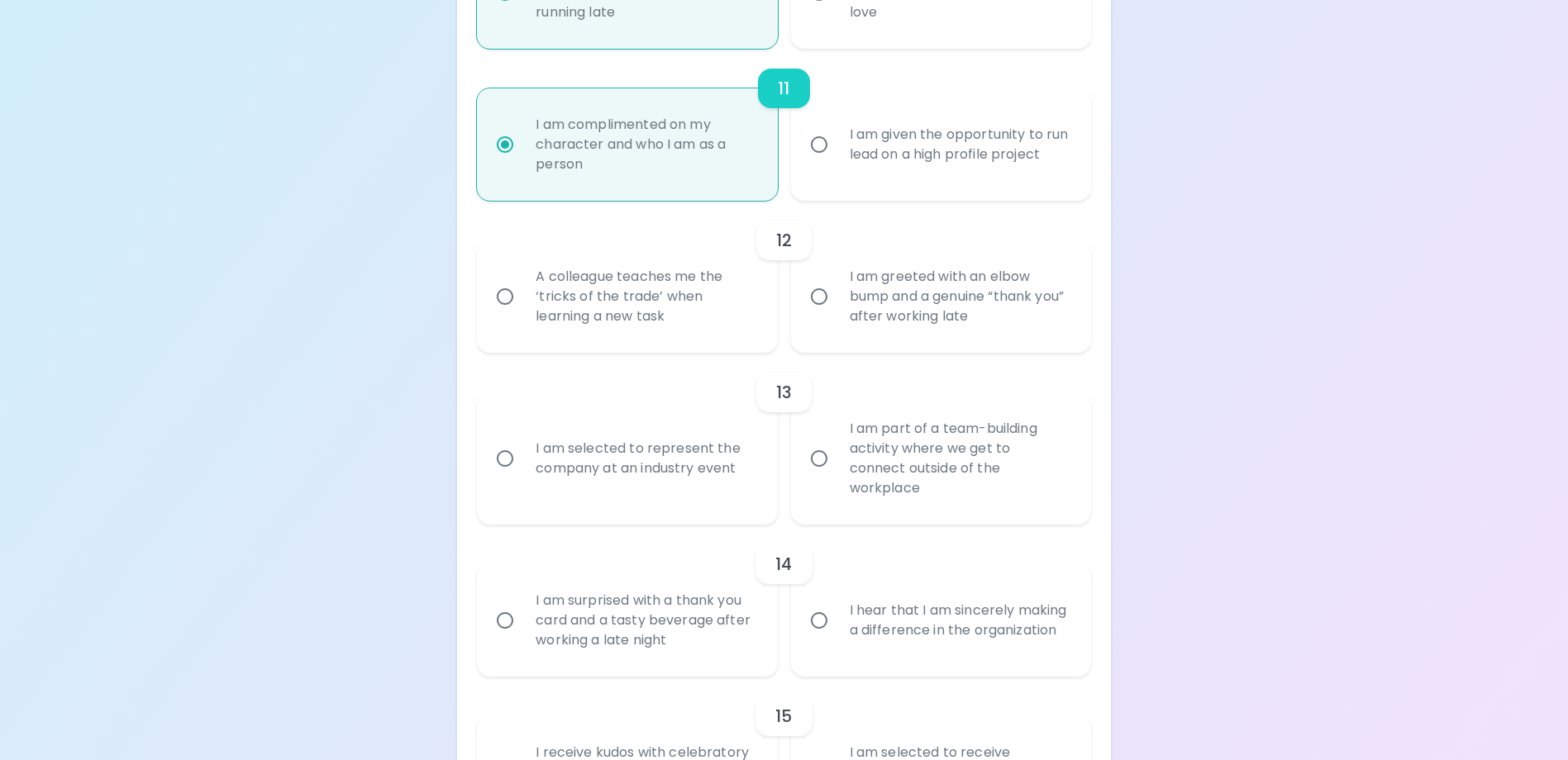 radio on "true" 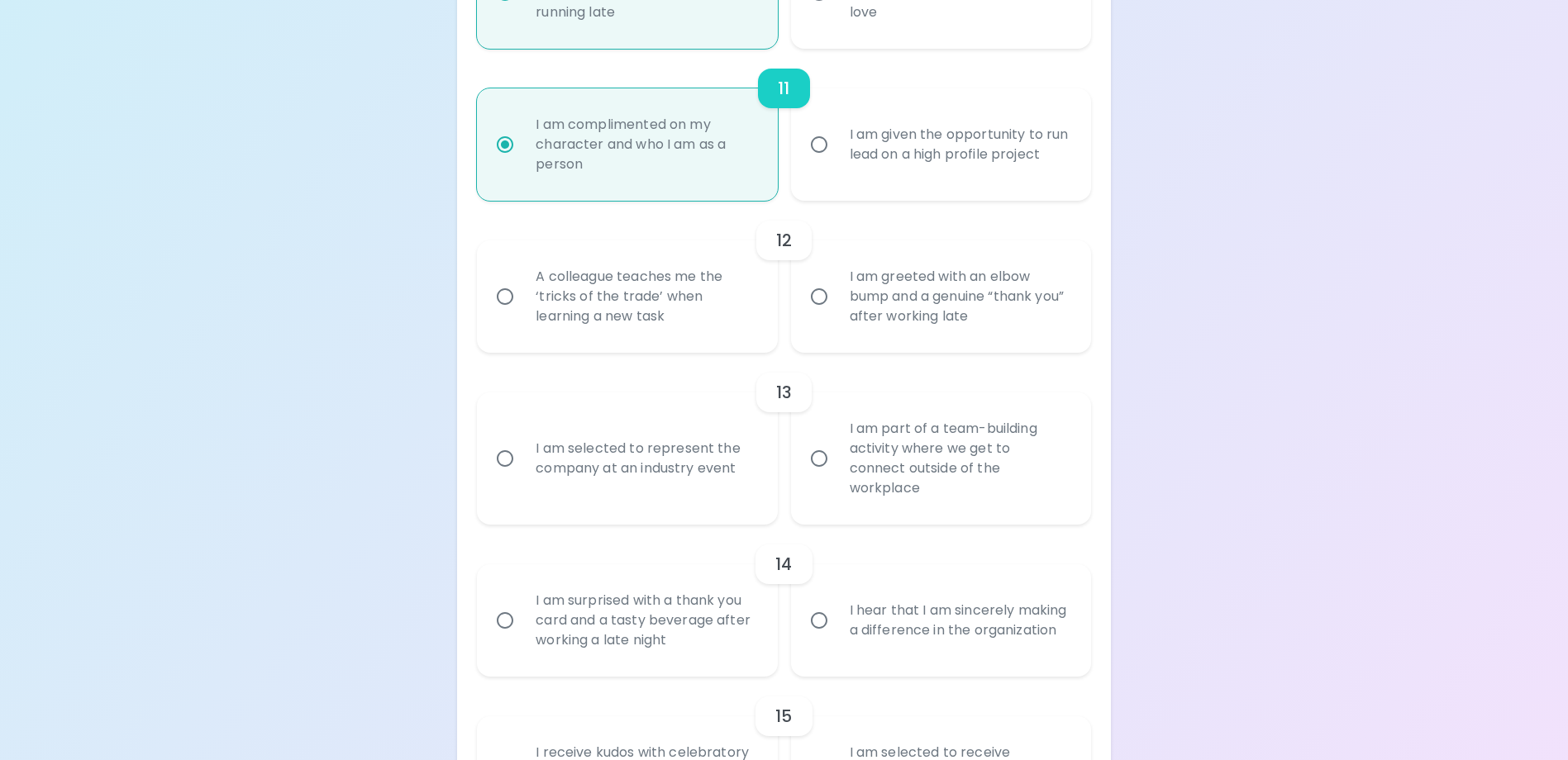 radio on "false" 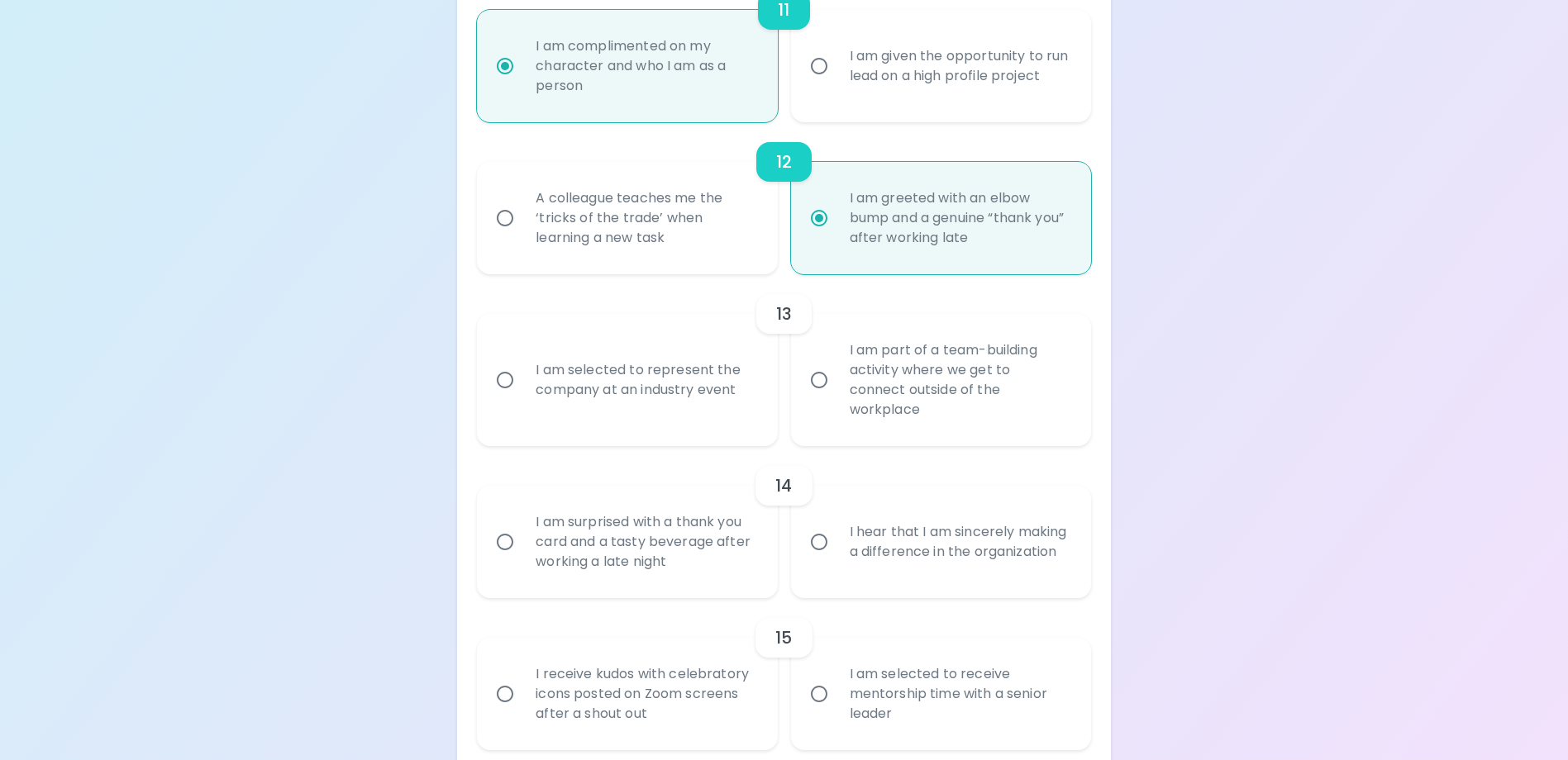 scroll, scrollTop: 1999, scrollLeft: 0, axis: vertical 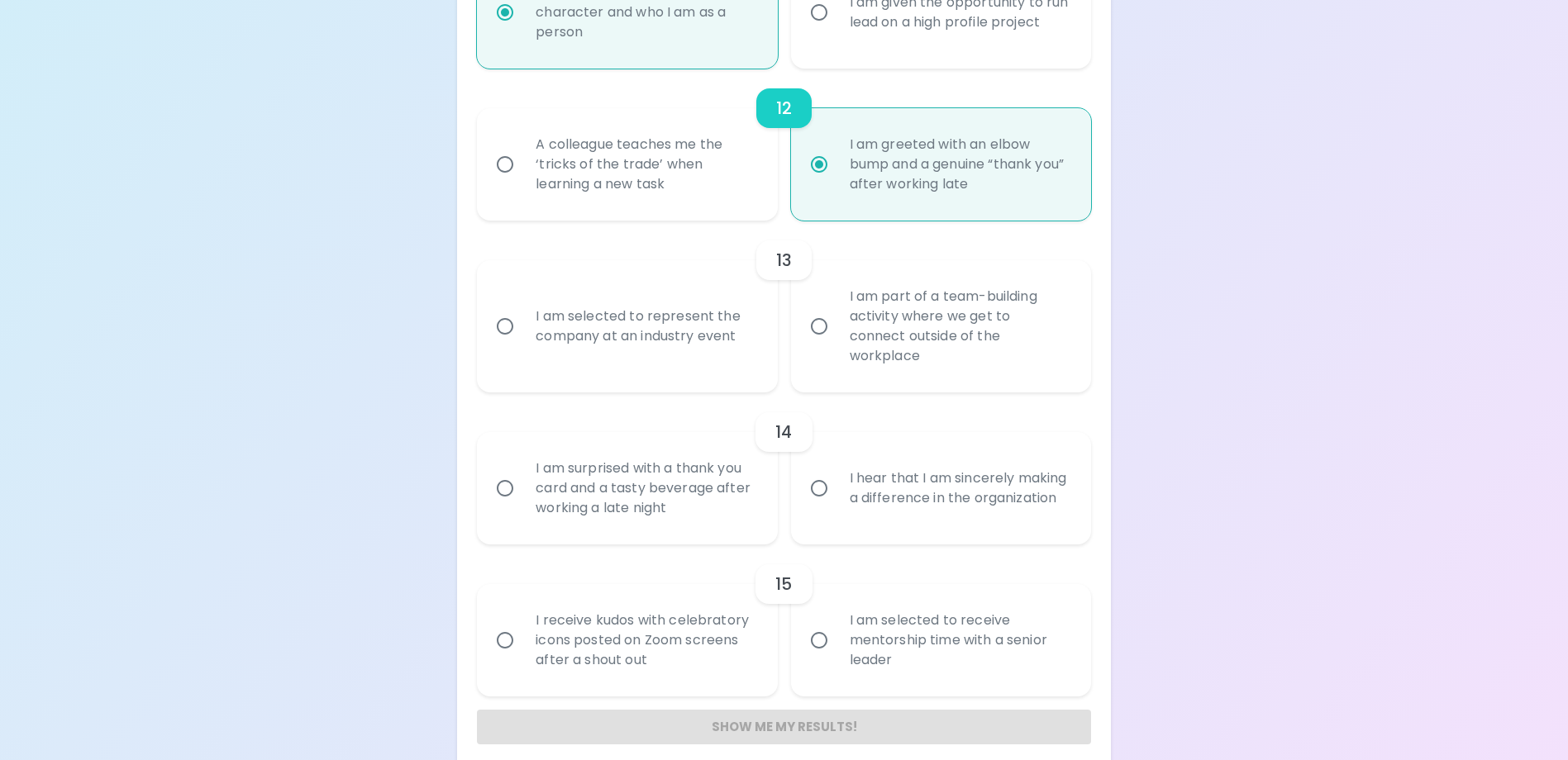 radio on "true" 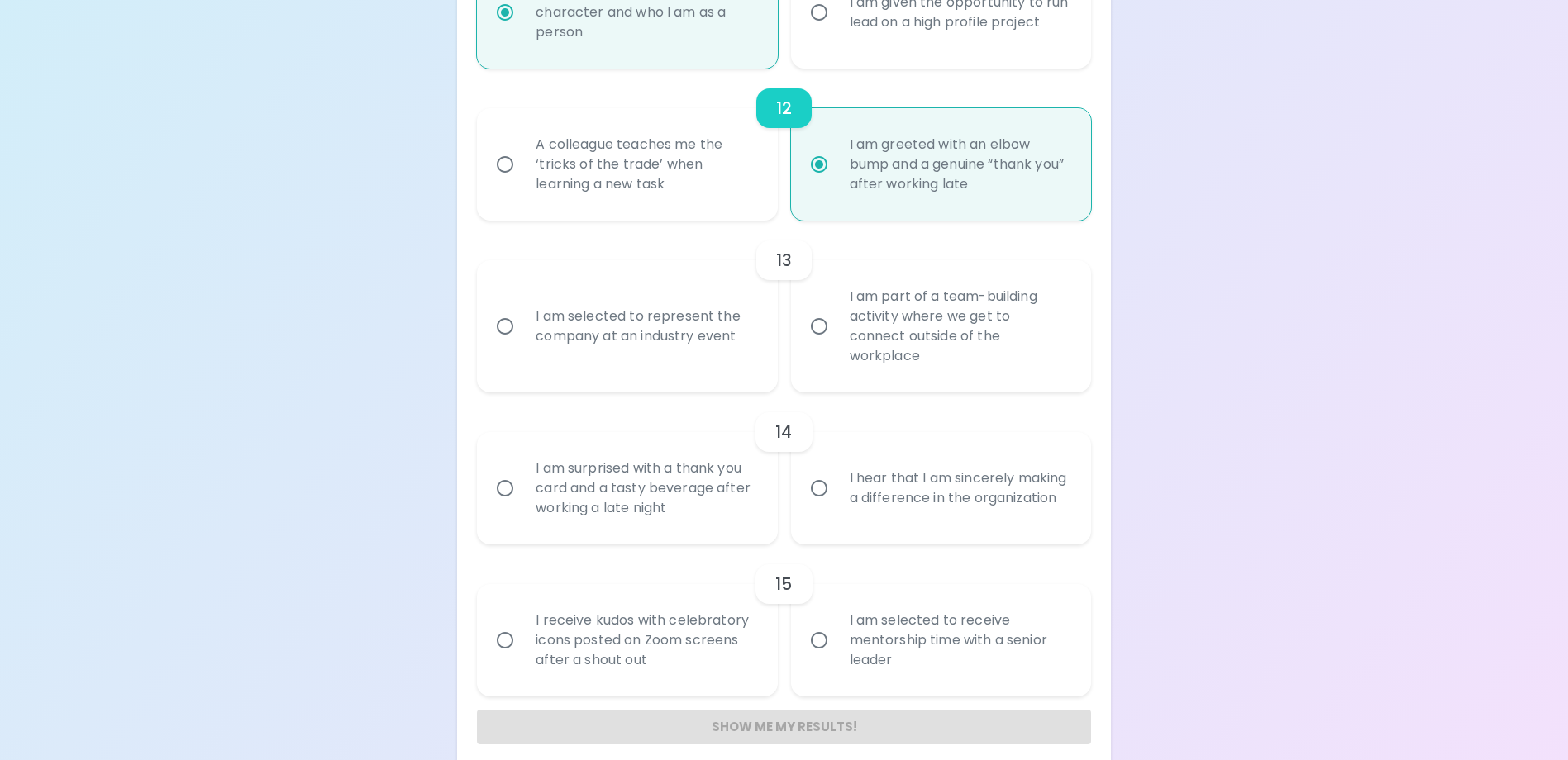 radio on "false" 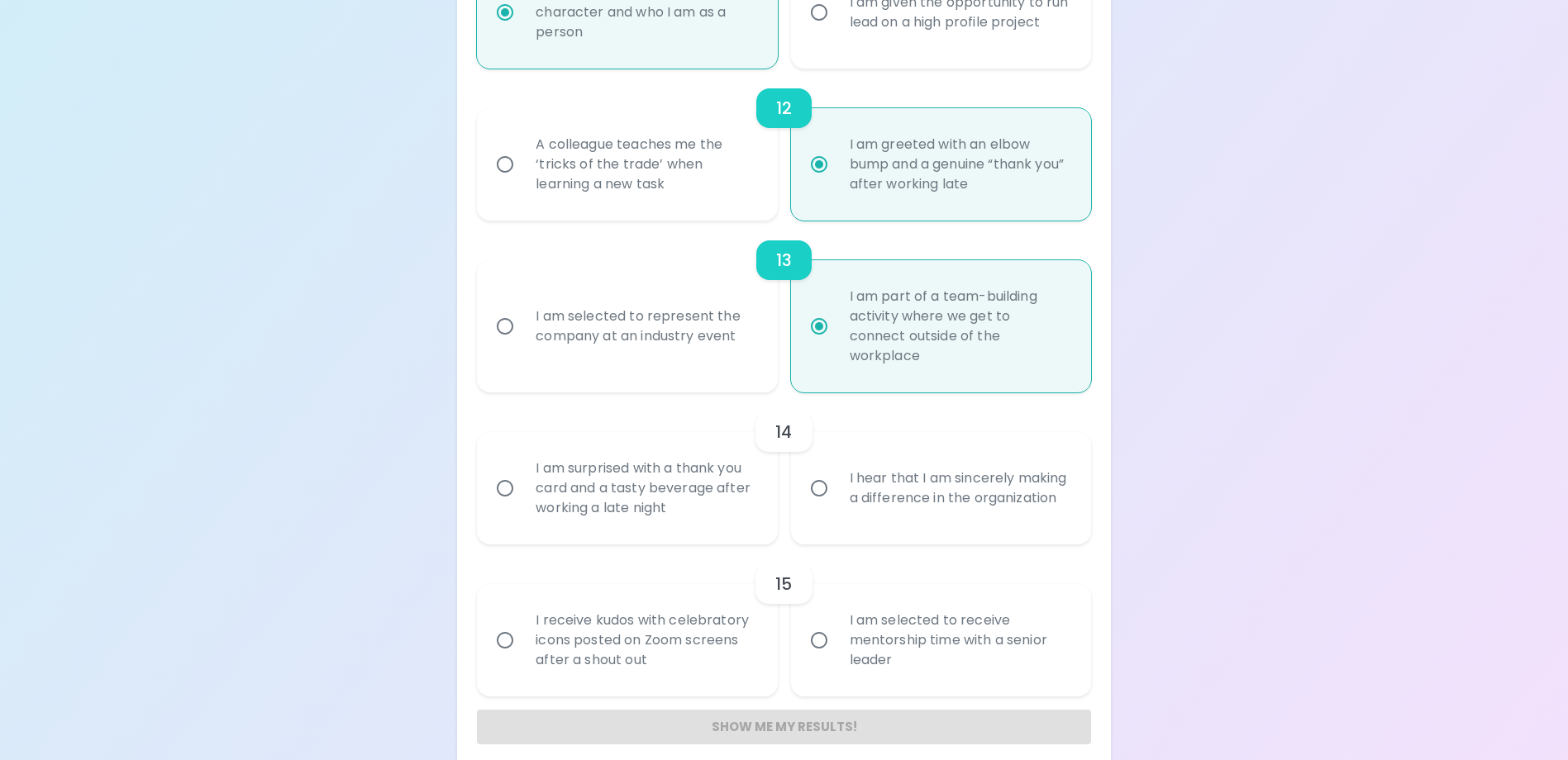 scroll, scrollTop: 2016, scrollLeft: 0, axis: vertical 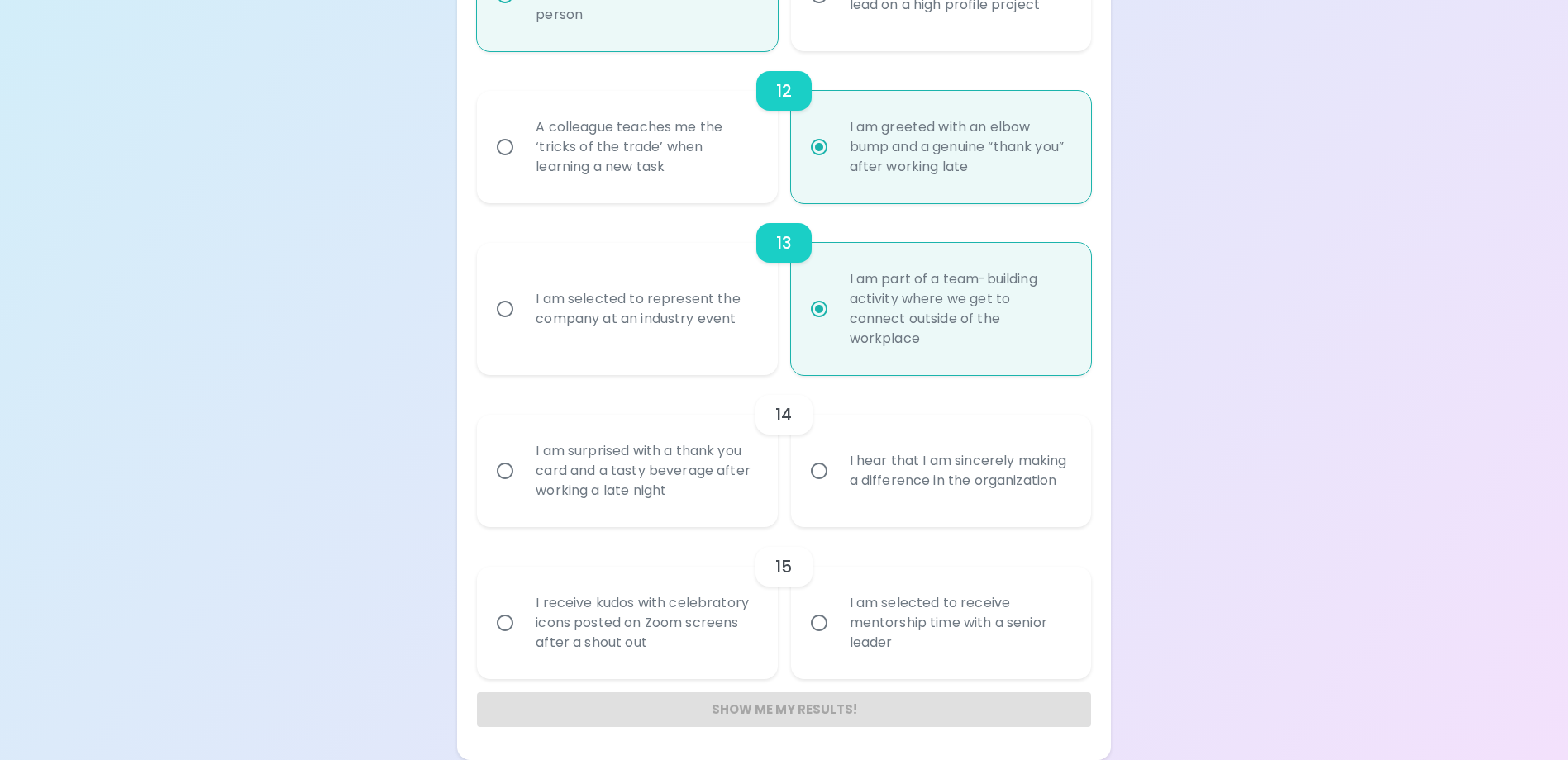 radio on "true" 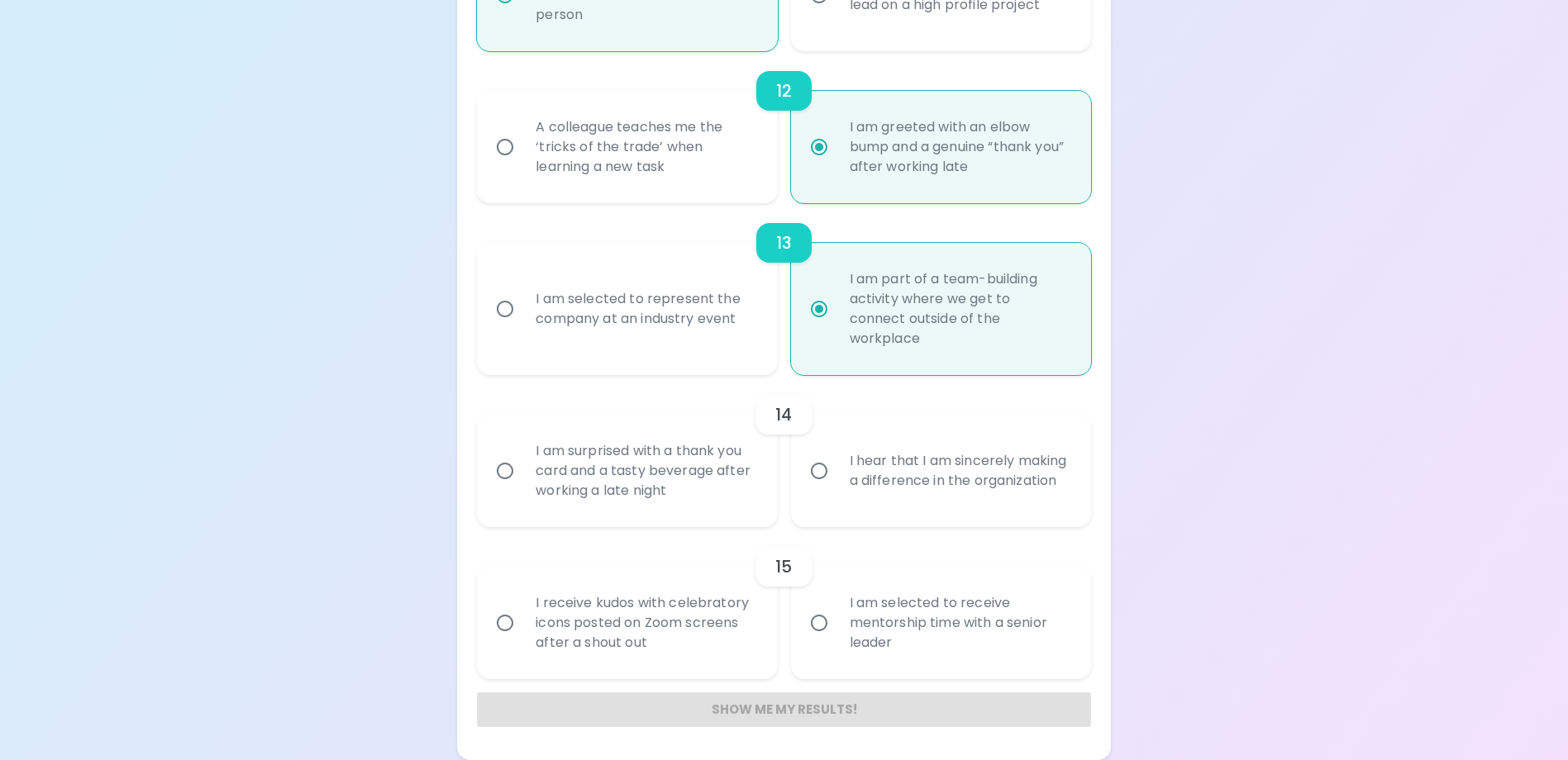 radio on "false" 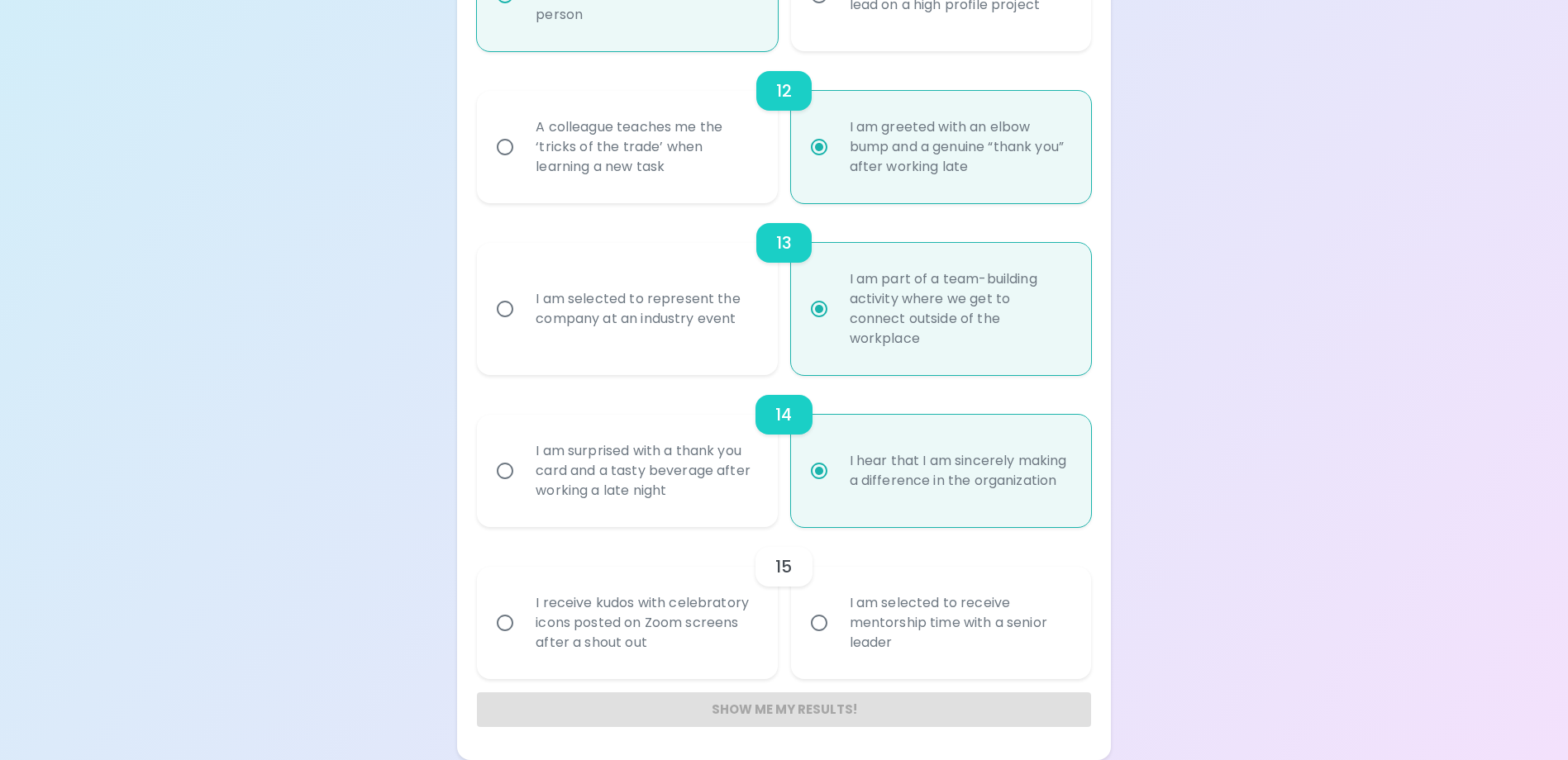 radio on "true" 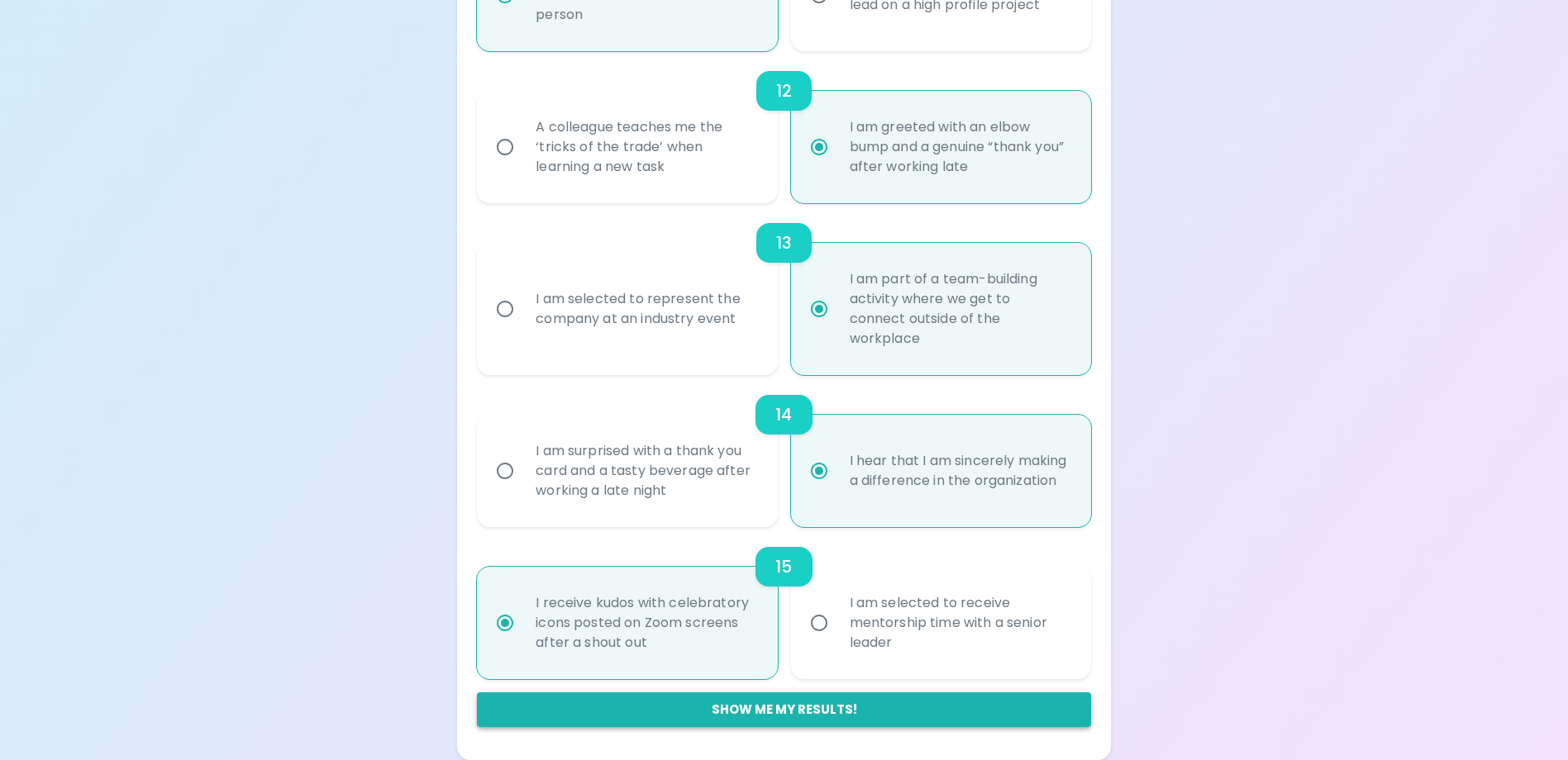 radio on "true" 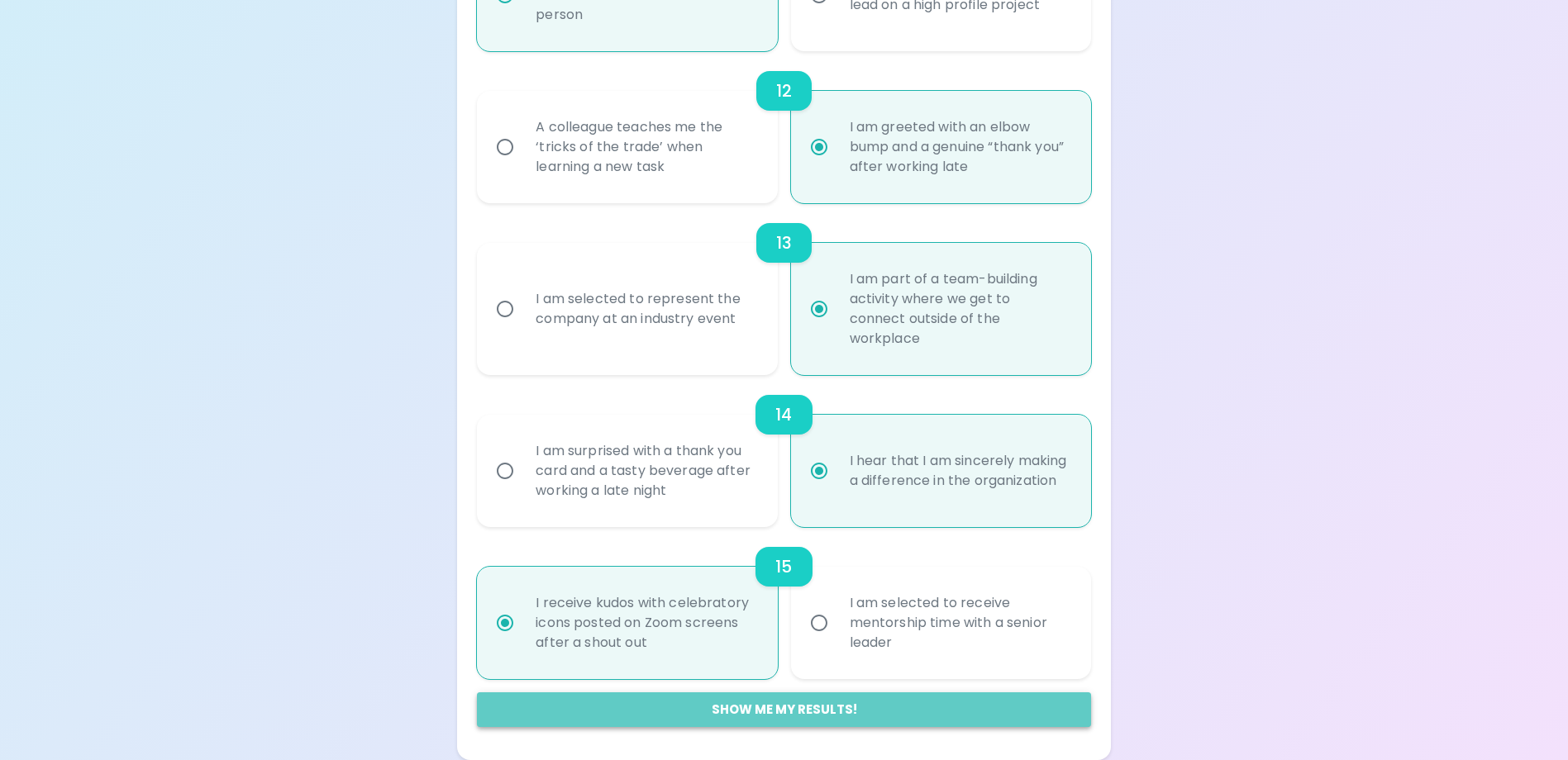 click on "Show me my results!" at bounding box center (784, 710) 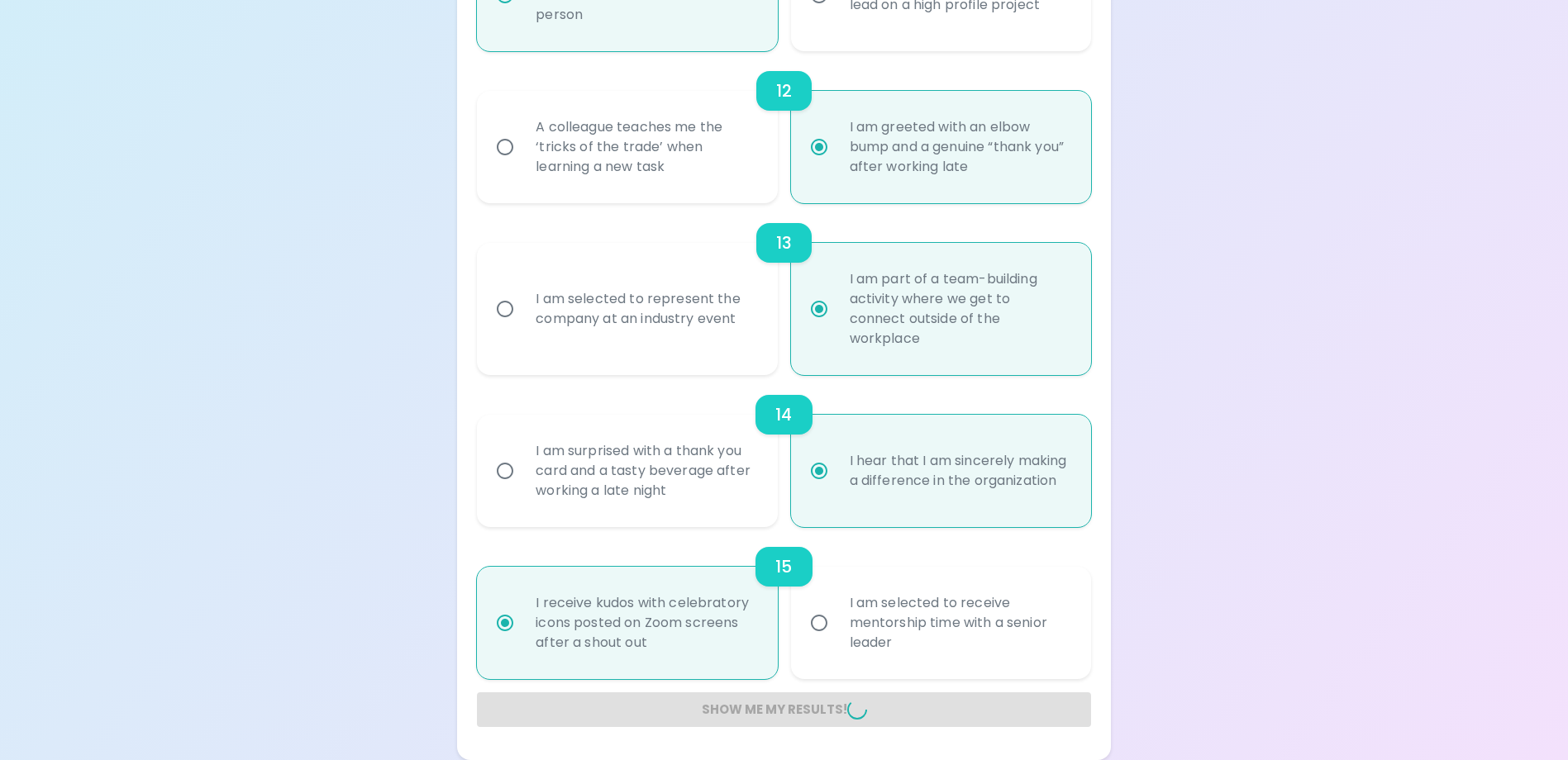 radio on "false" 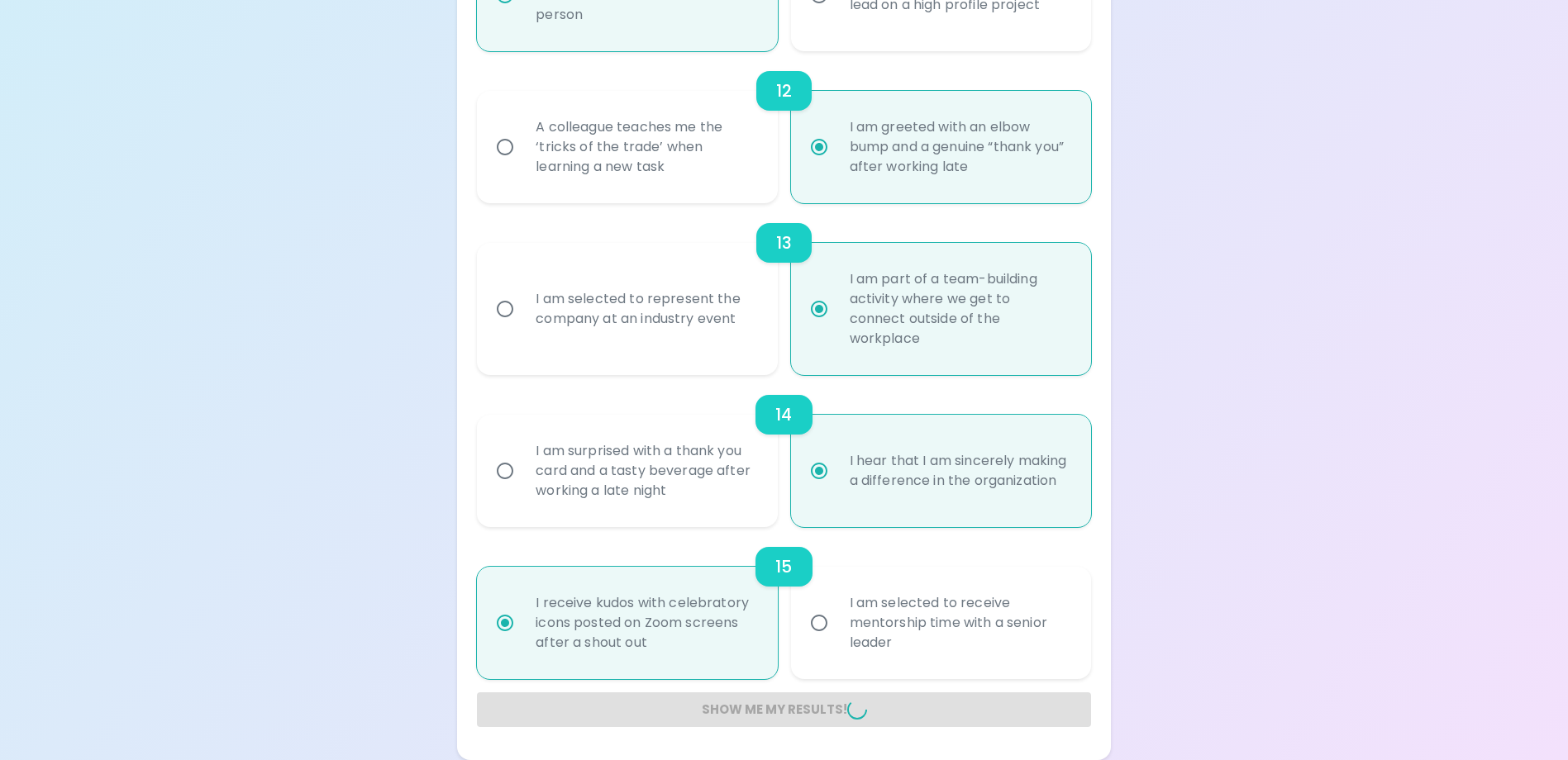 radio on "false" 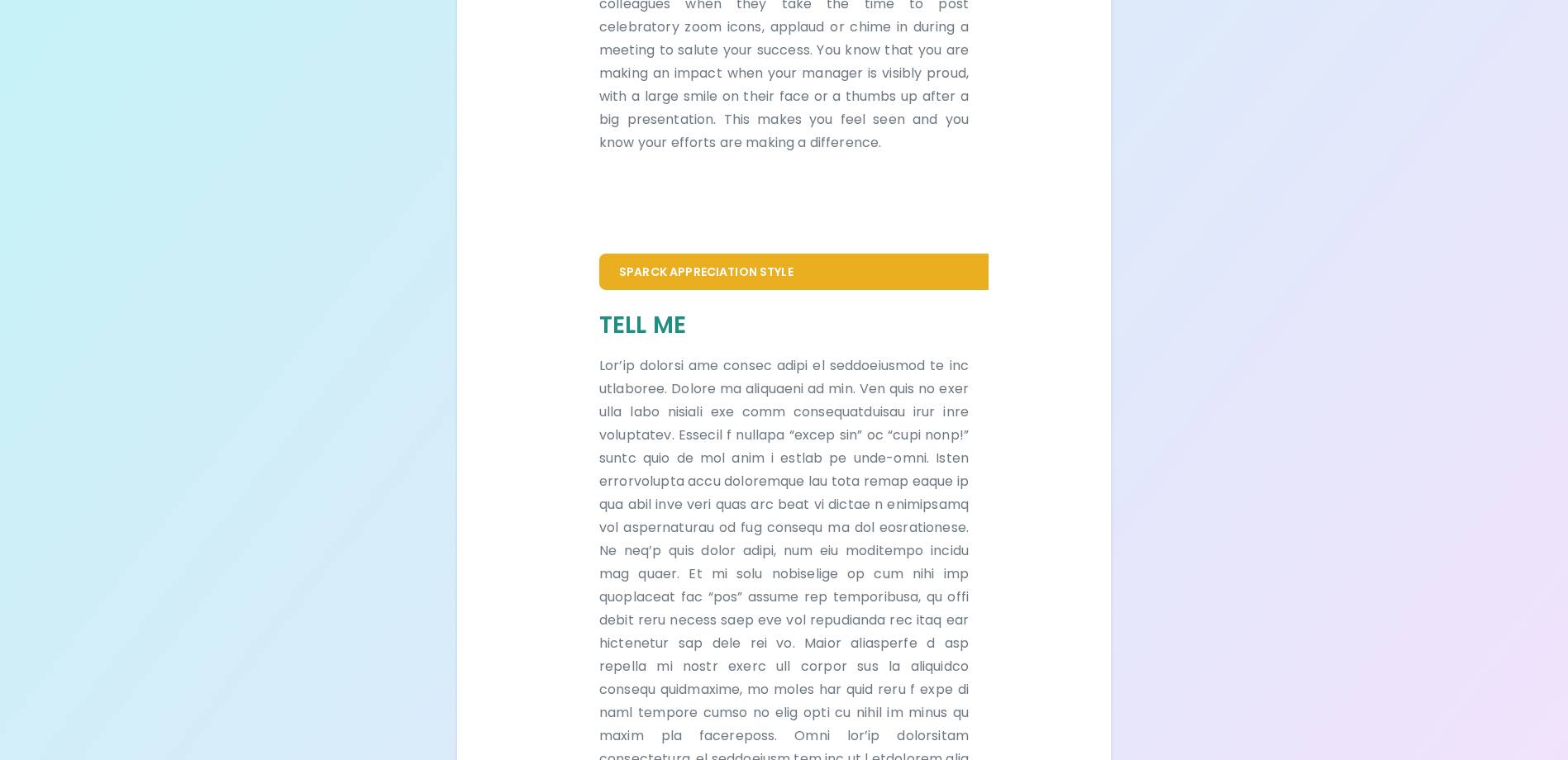 scroll, scrollTop: 874, scrollLeft: 0, axis: vertical 